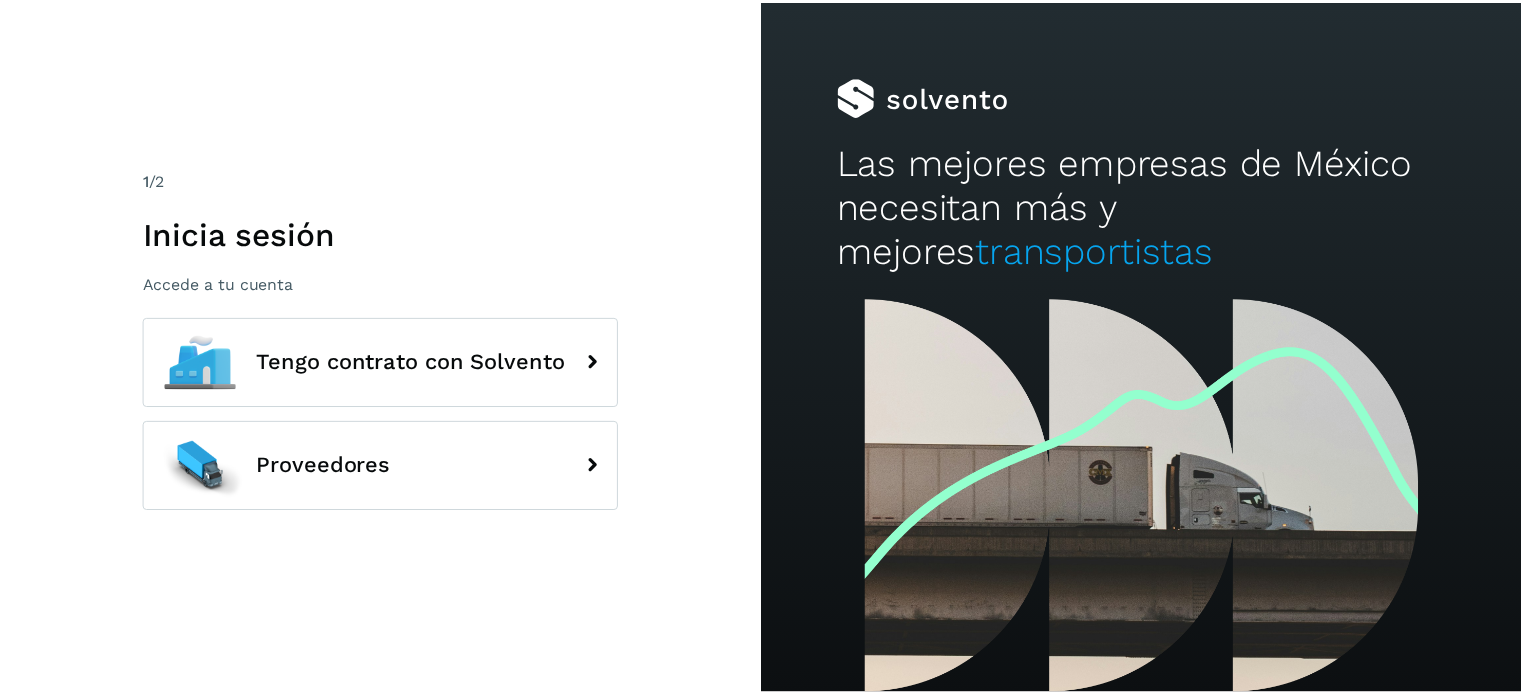 scroll, scrollTop: 0, scrollLeft: 0, axis: both 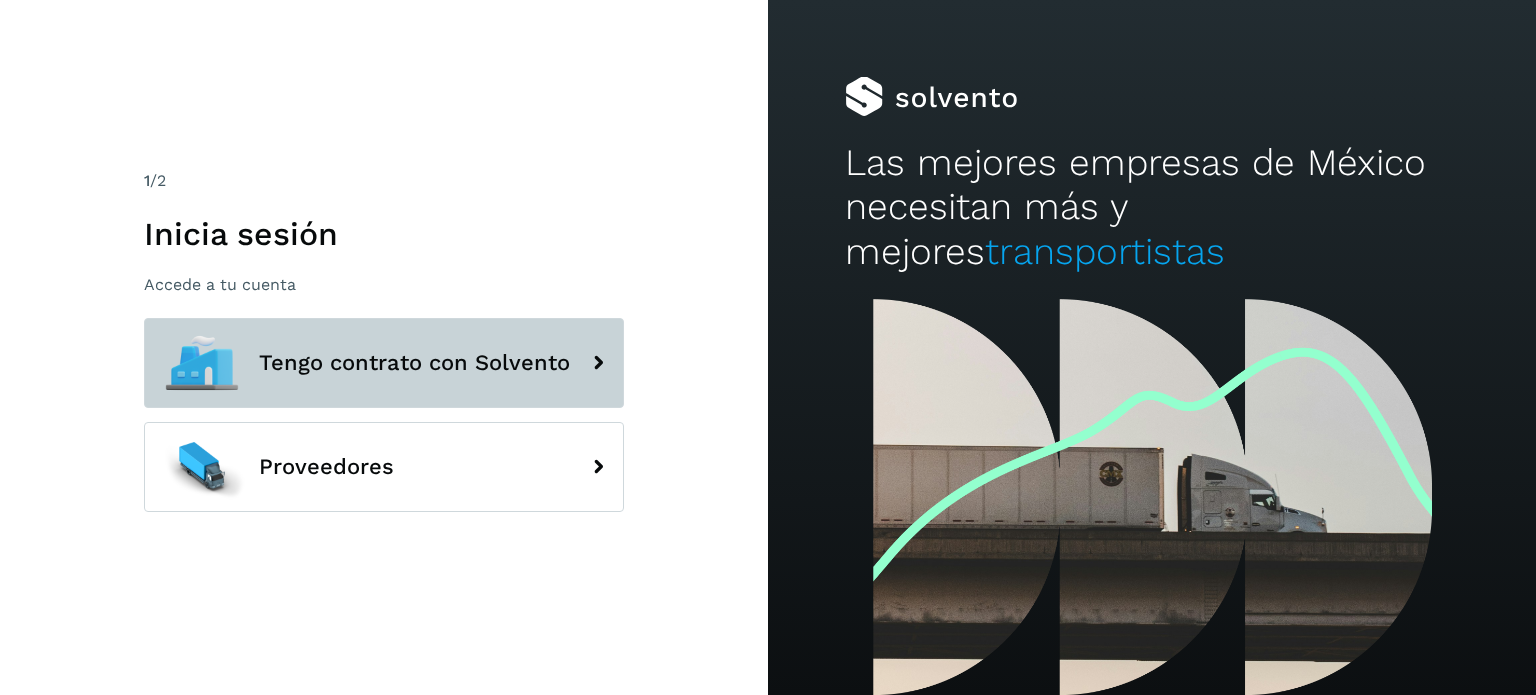 click on "Tengo contrato con Solvento" at bounding box center [384, 363] 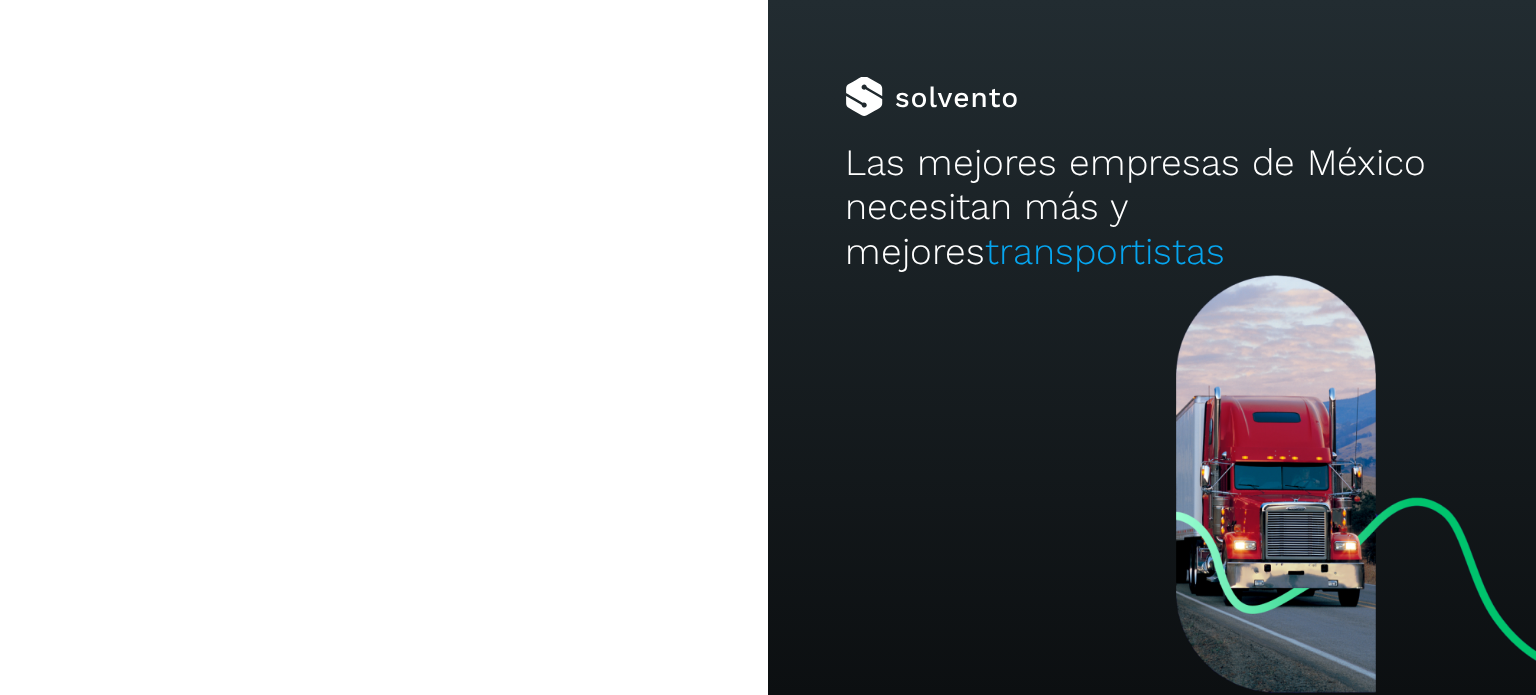 type on "**********" 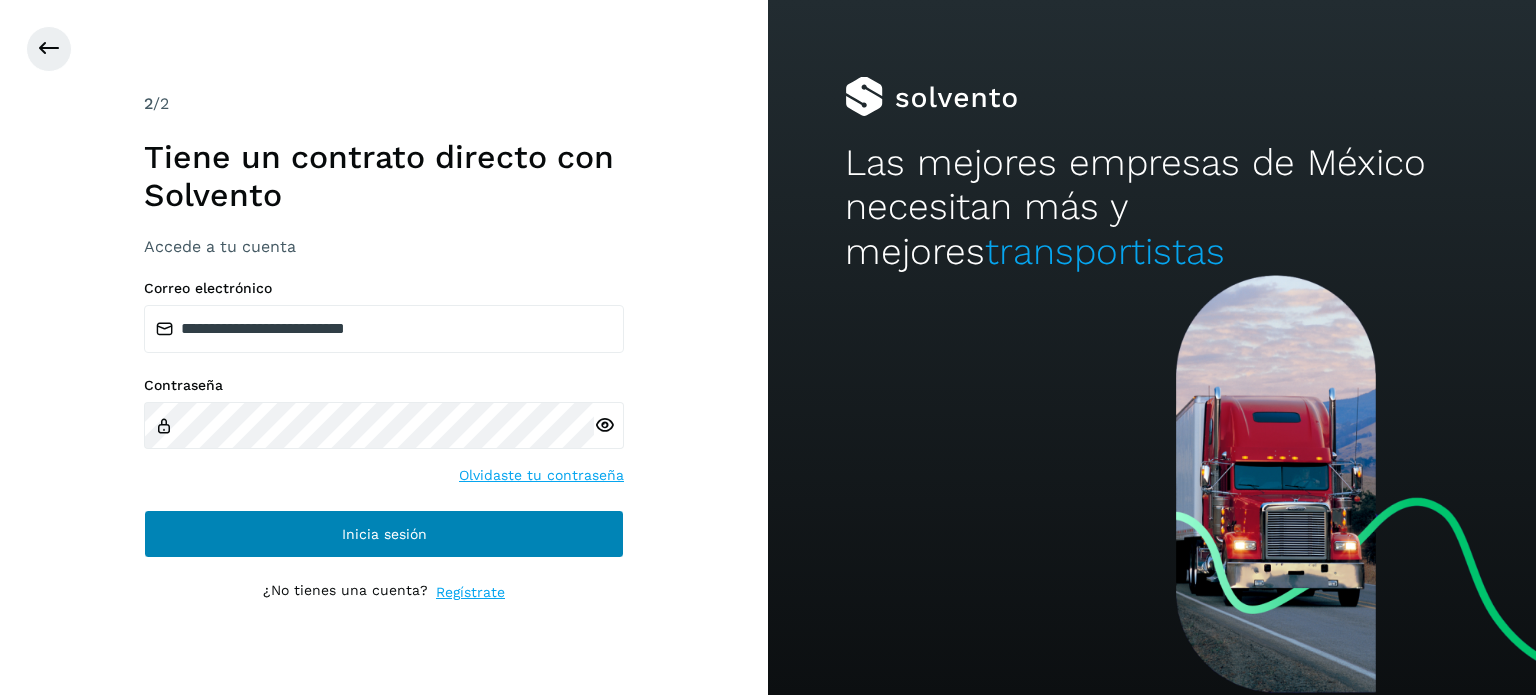 click on "Inicia sesión" 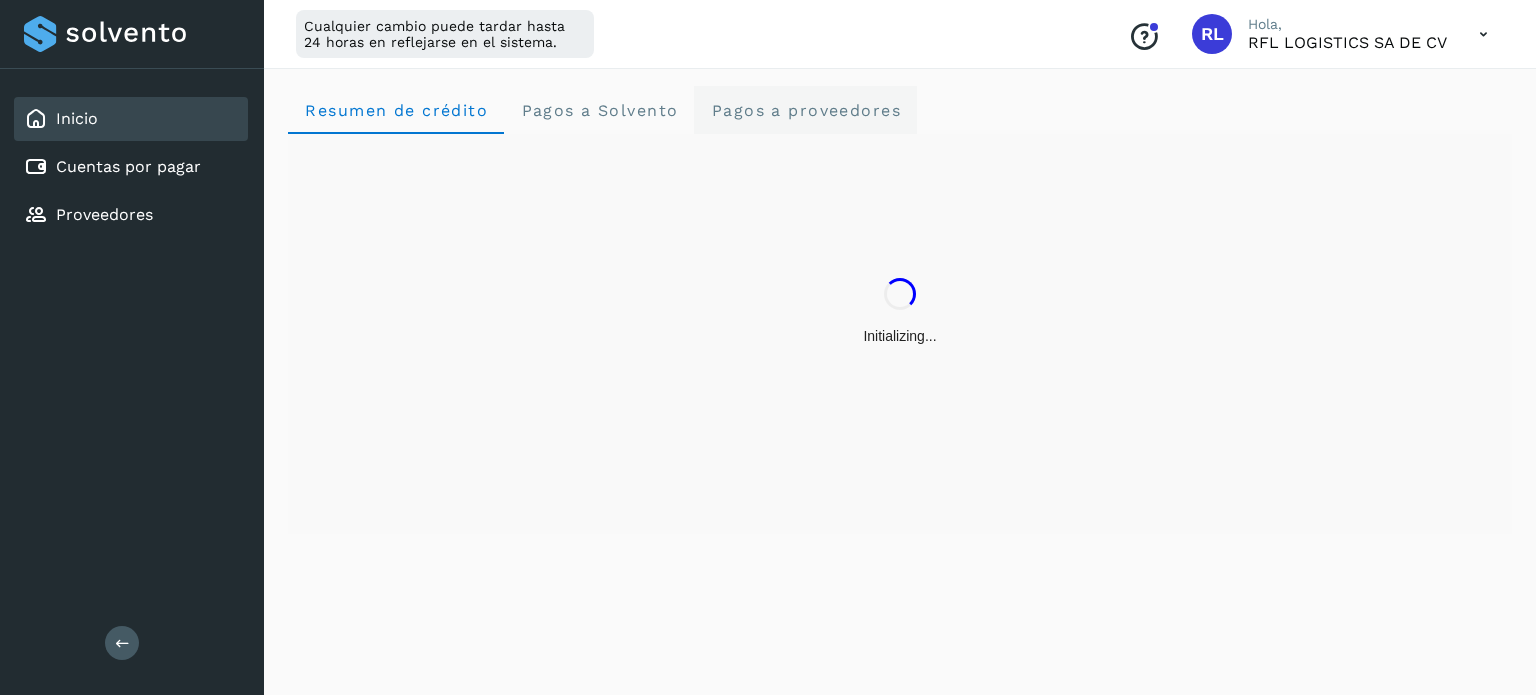 click on "Pagos a proveedores" 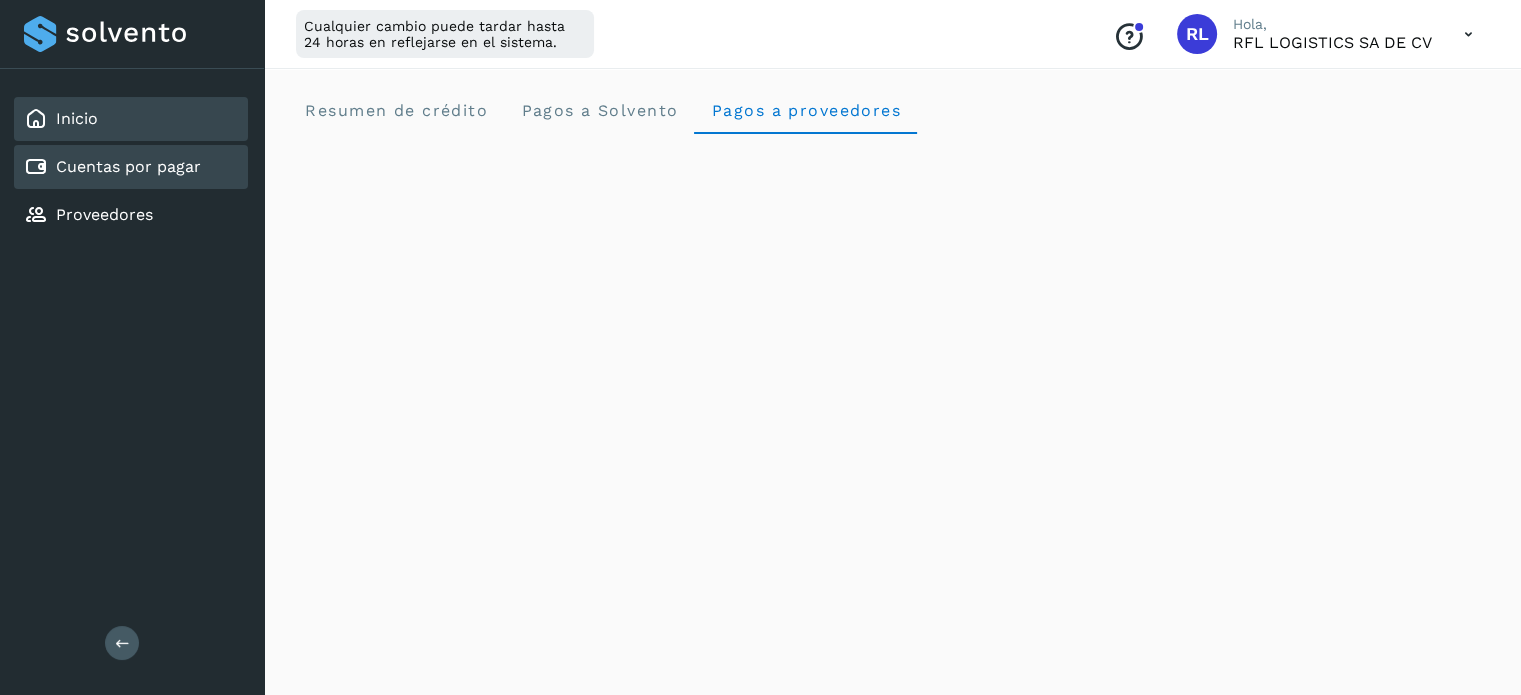 click on "Cuentas por pagar" at bounding box center (128, 166) 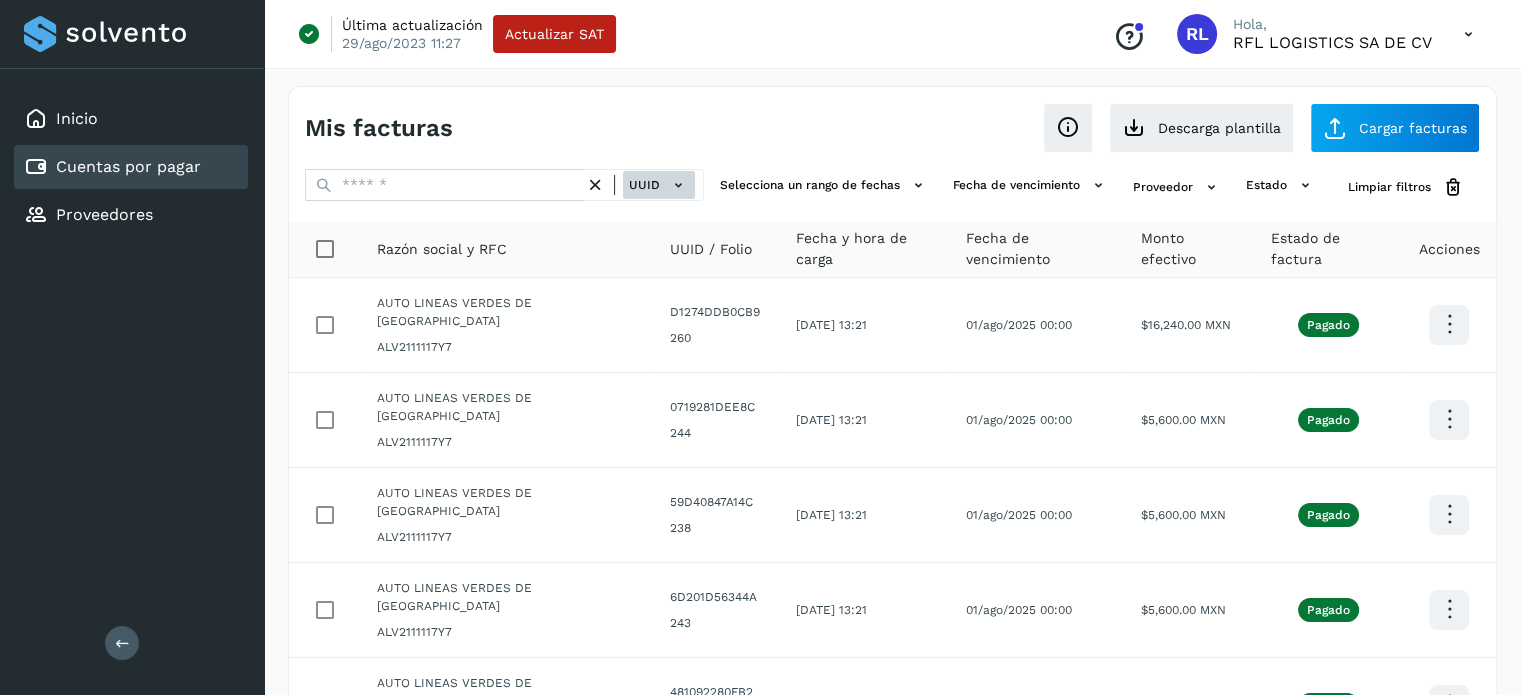 click 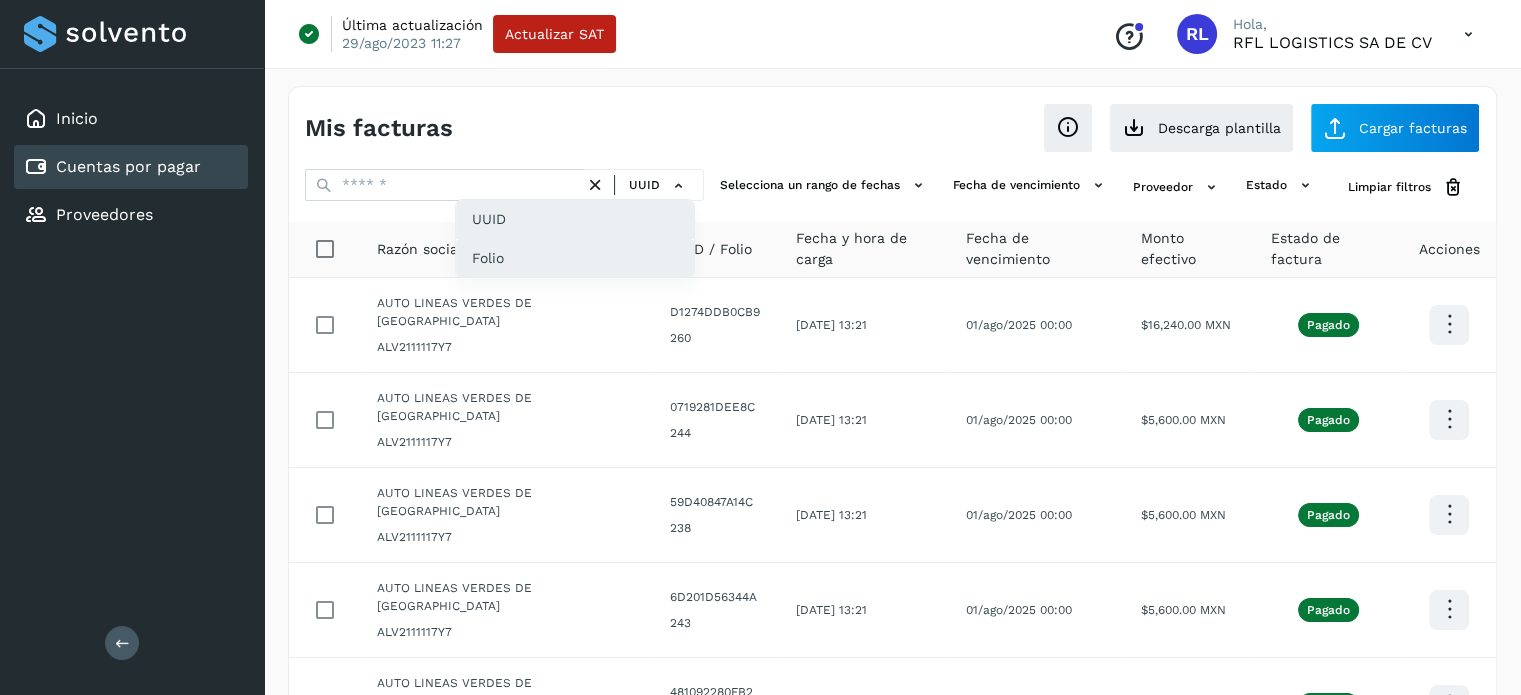 click on "Folio" 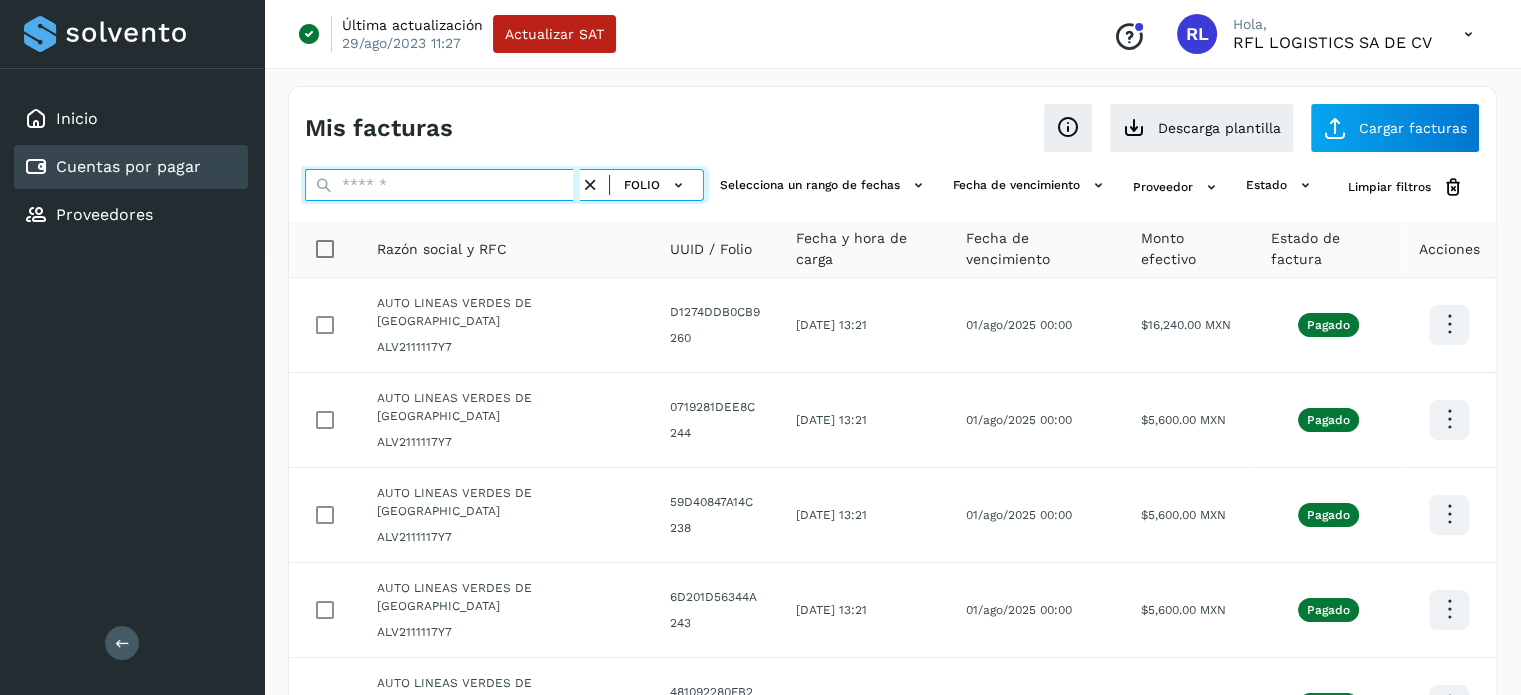click at bounding box center (442, 185) 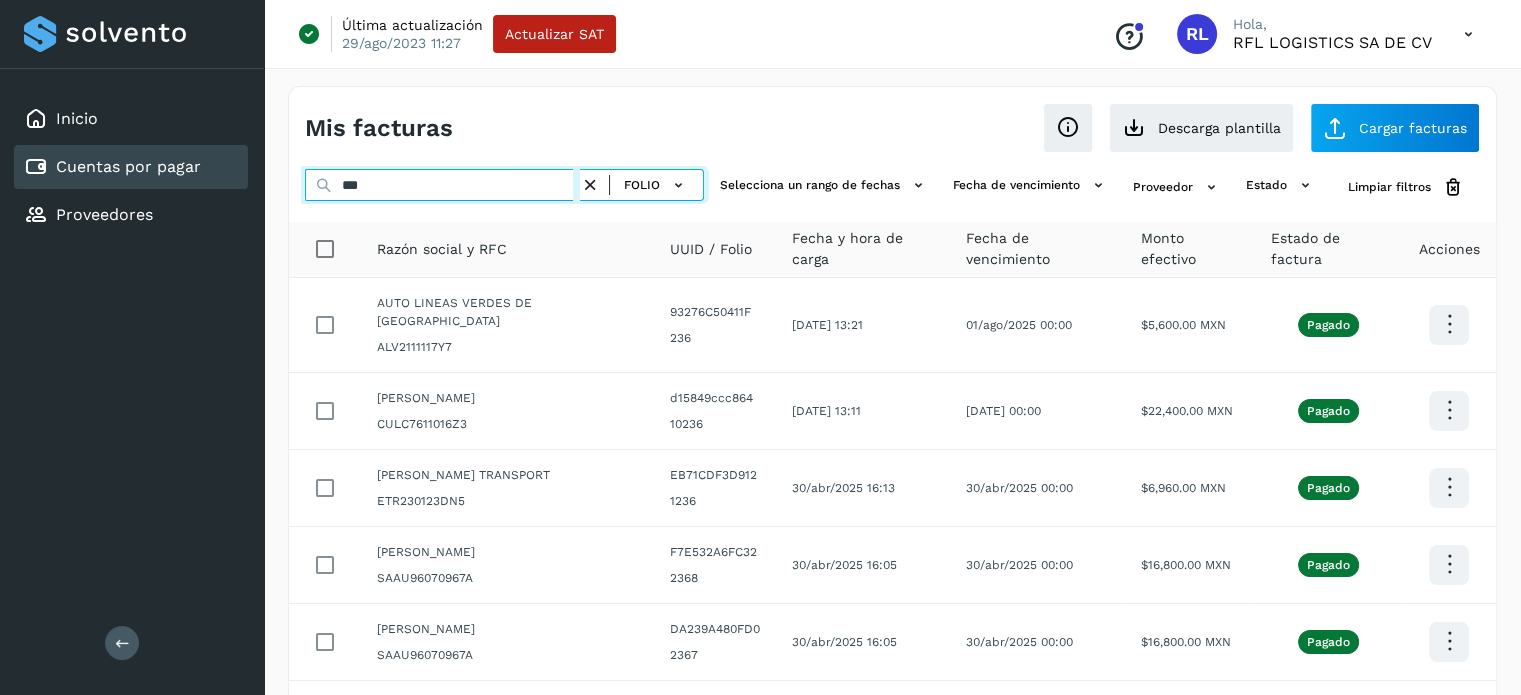 click on "***" at bounding box center (442, 185) 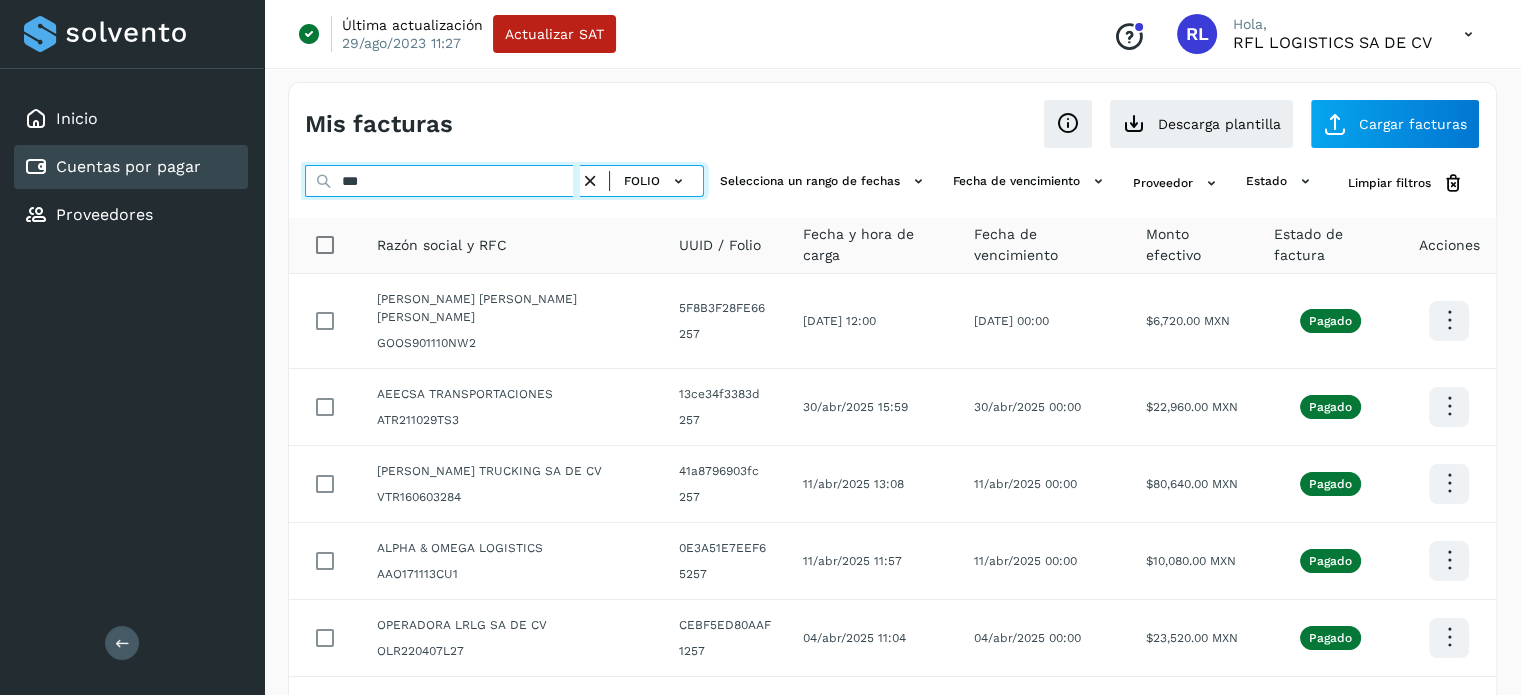 scroll, scrollTop: 0, scrollLeft: 0, axis: both 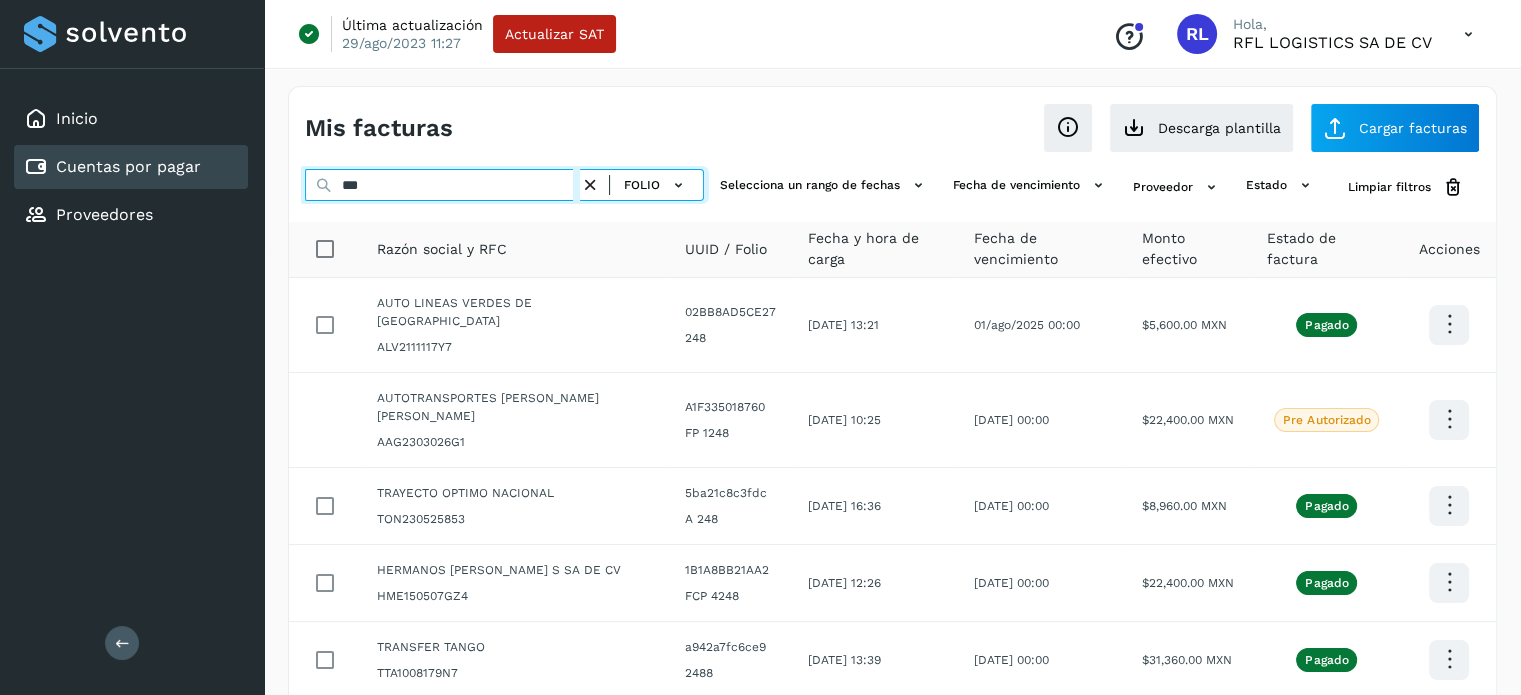 click on "***" at bounding box center [442, 185] 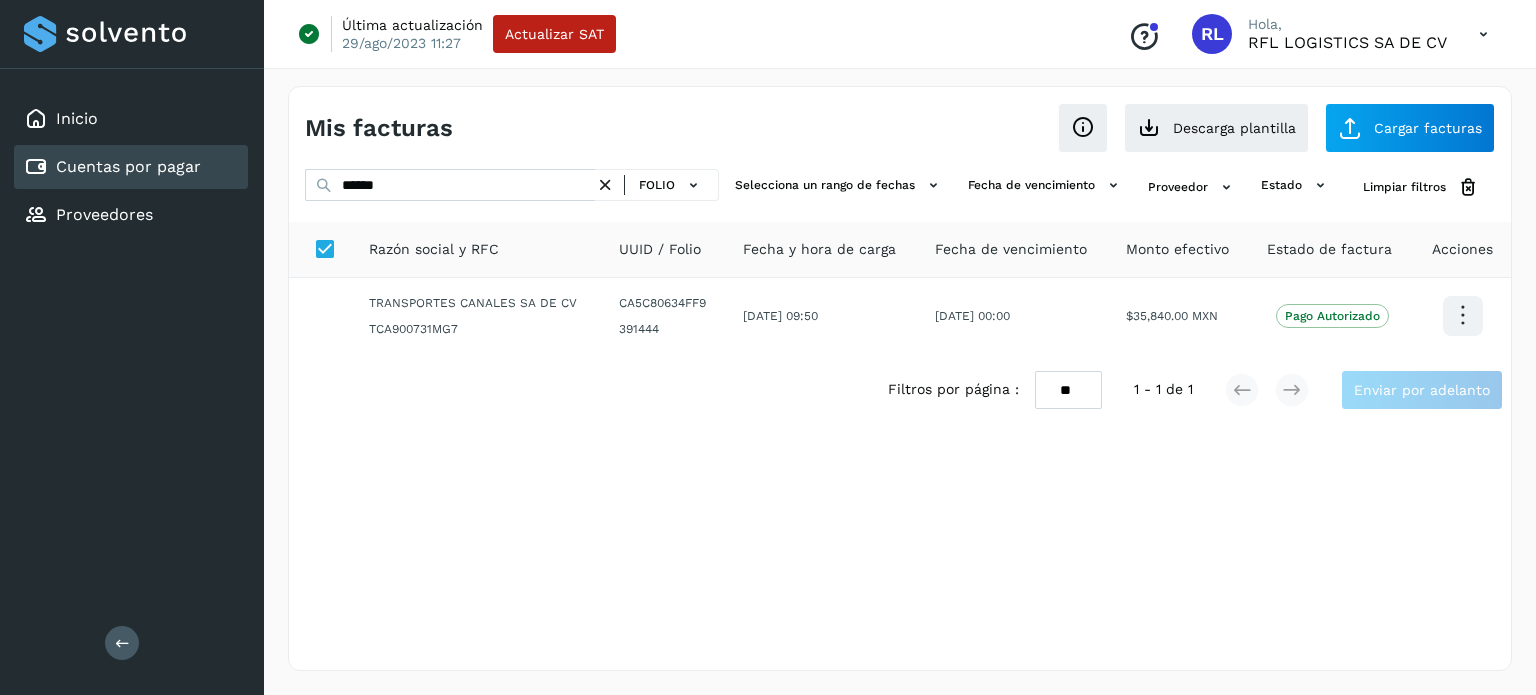 click on "Mis facturas
Ver instrucciones para cargar Facturas
Descarga plantilla Cargar facturas ****** Folio Selecciona un rango de fechas
Selecciona el rango de fechas en el que se carga la factura.
Fecha de vencimiento
Selecciona rango de fechas cuando vence la factura
Proveedor estado Limpiar filtros Razón social y RFC UUID / Folio Fecha y hora de carga Fecha de vencimiento Monto efectivo Estado de factura Acciones TRANSPORTES [PERSON_NAME] DE CV TCA900731MG7 CA5C80634FF9 391444 [DATE] 09:50 [DATE] 00:00 $35,840.00 MXN Pago Autorizado Filtros por página : ** ** ** 1 - 1 de 1 Enviar por adelanto" at bounding box center [900, 378] 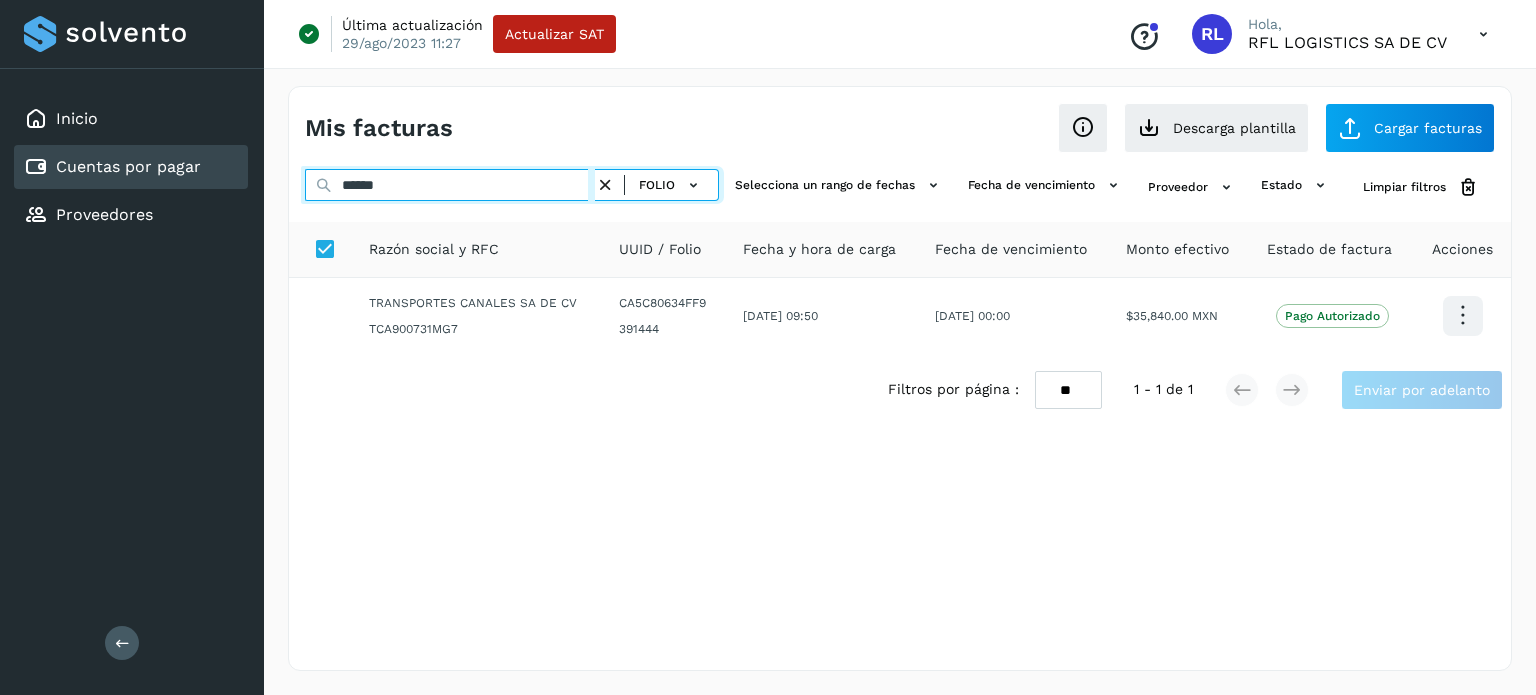 click on "******" at bounding box center [450, 185] 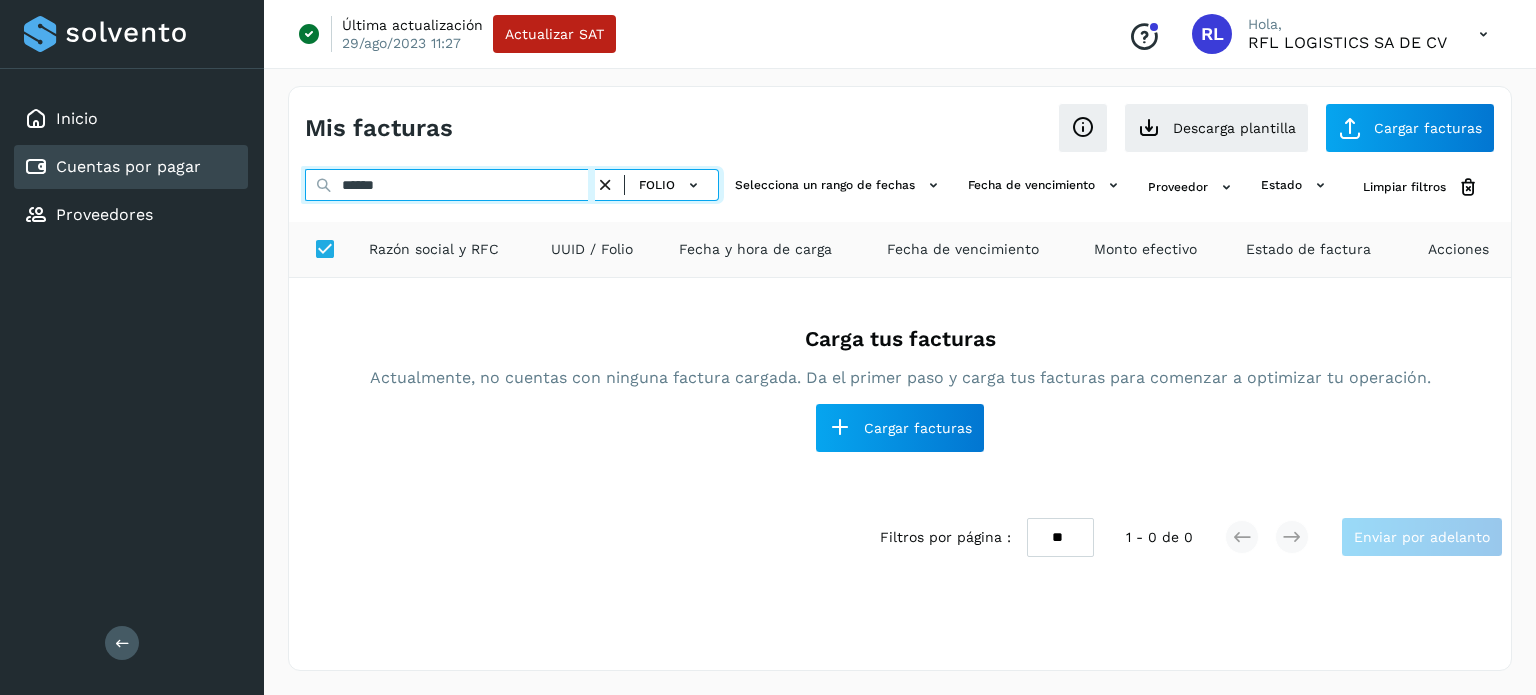 click on "******" at bounding box center (450, 185) 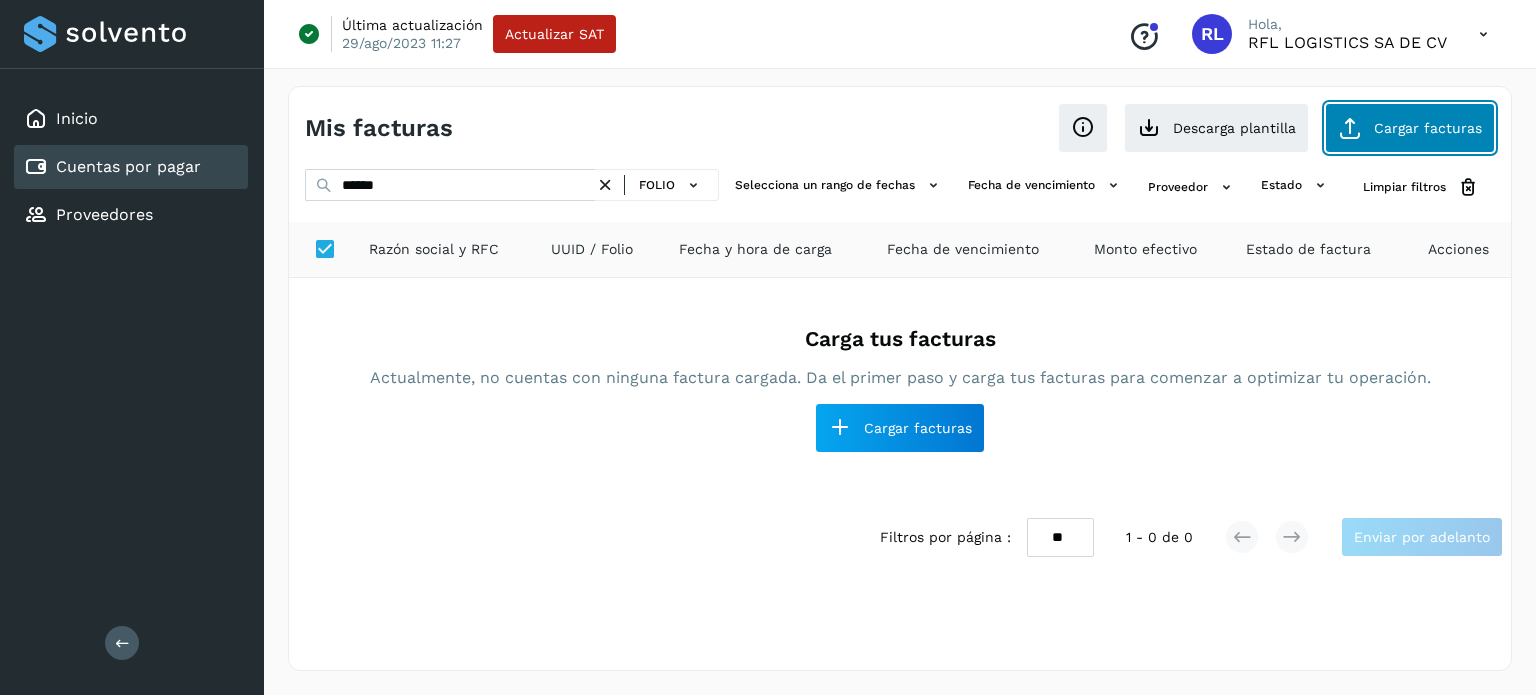 click on "Cargar facturas" 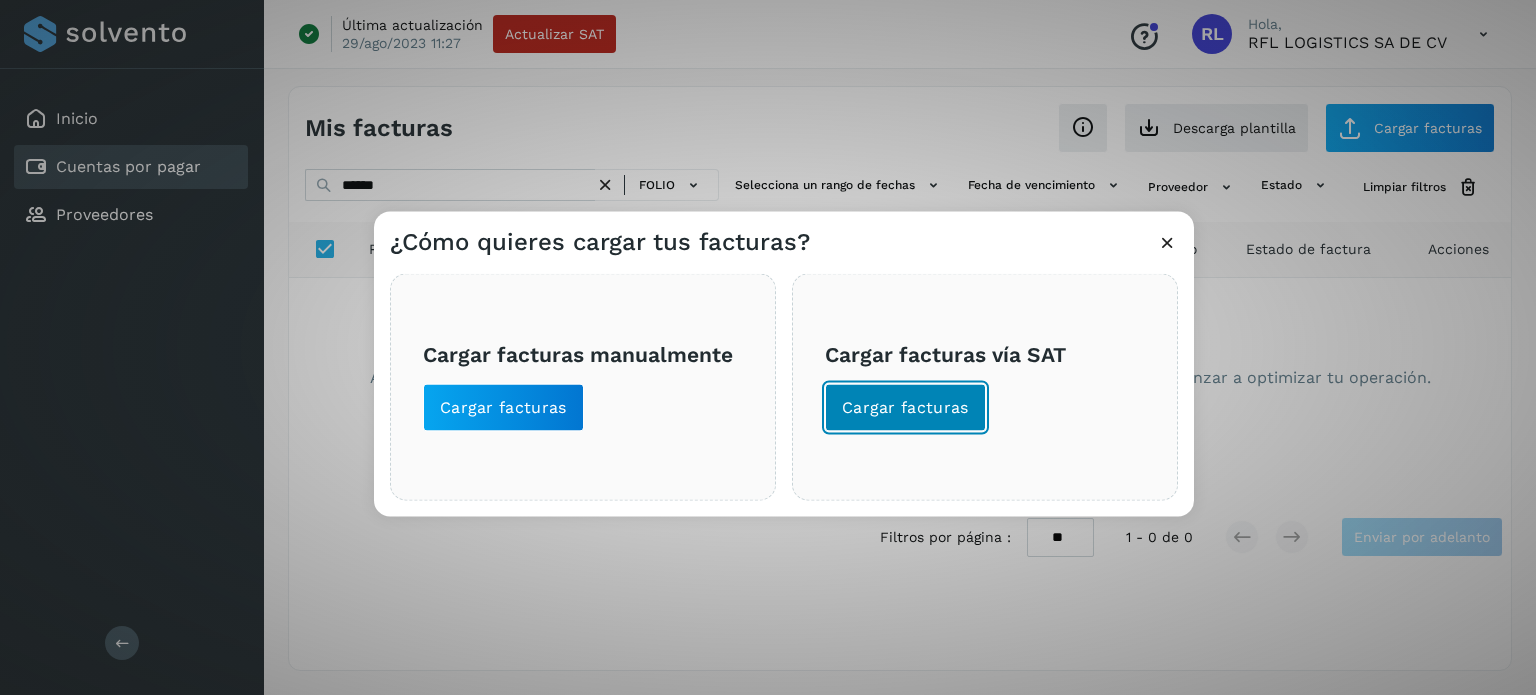 click on "Cargar facturas" 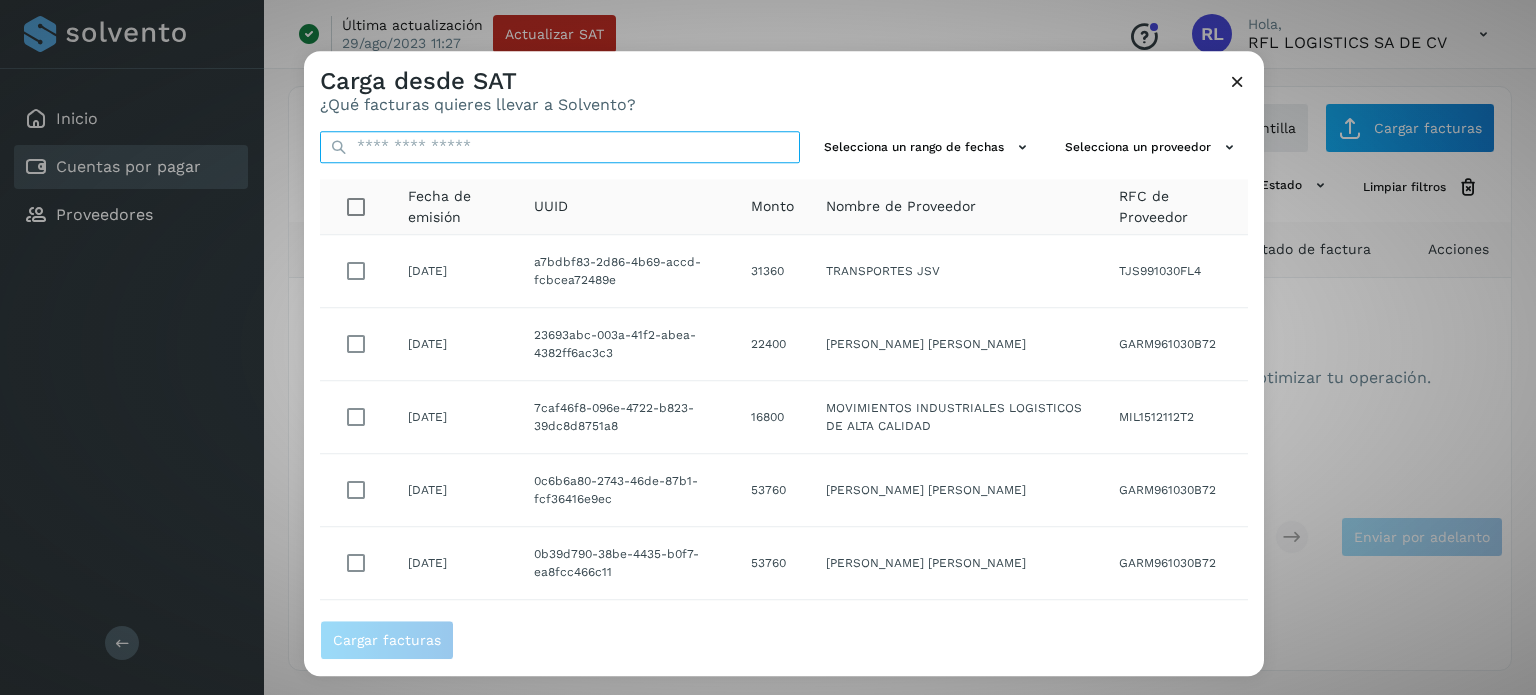 click at bounding box center [560, 147] 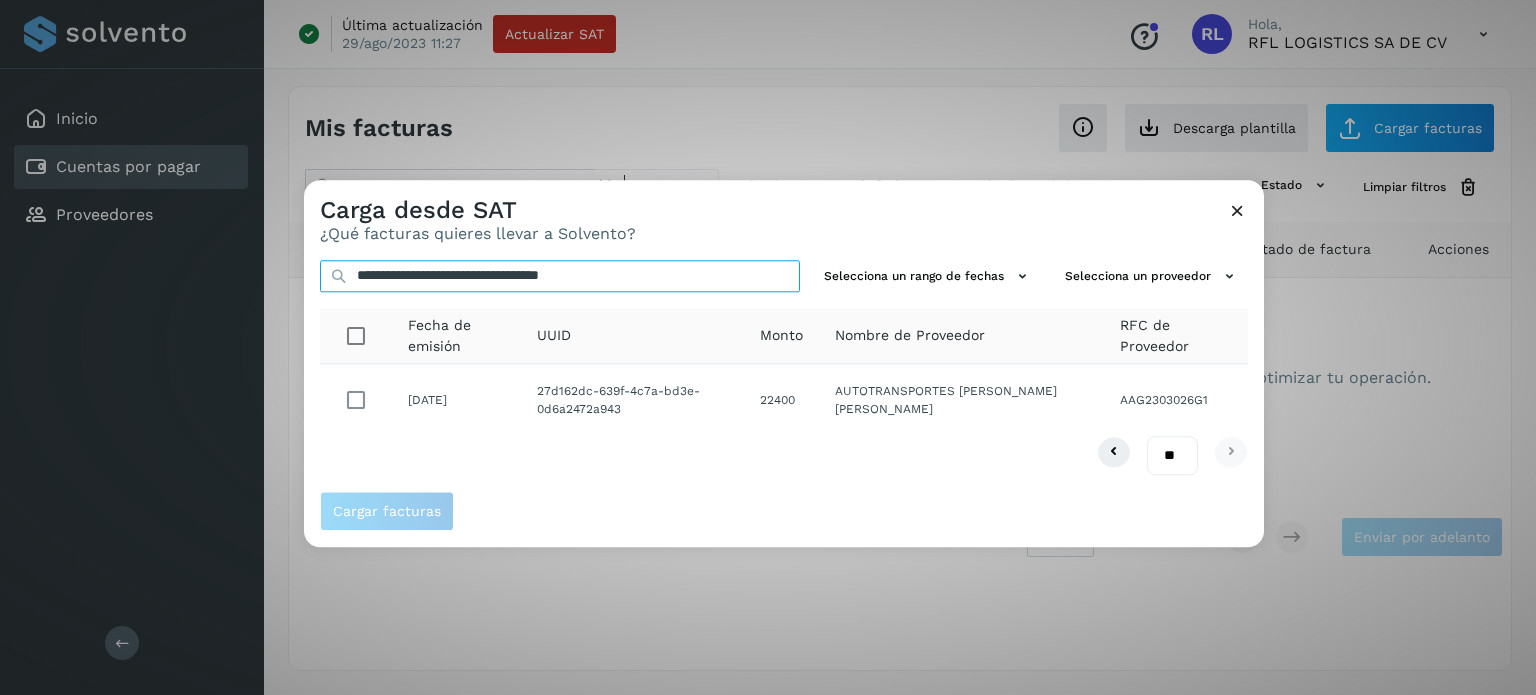 type on "**********" 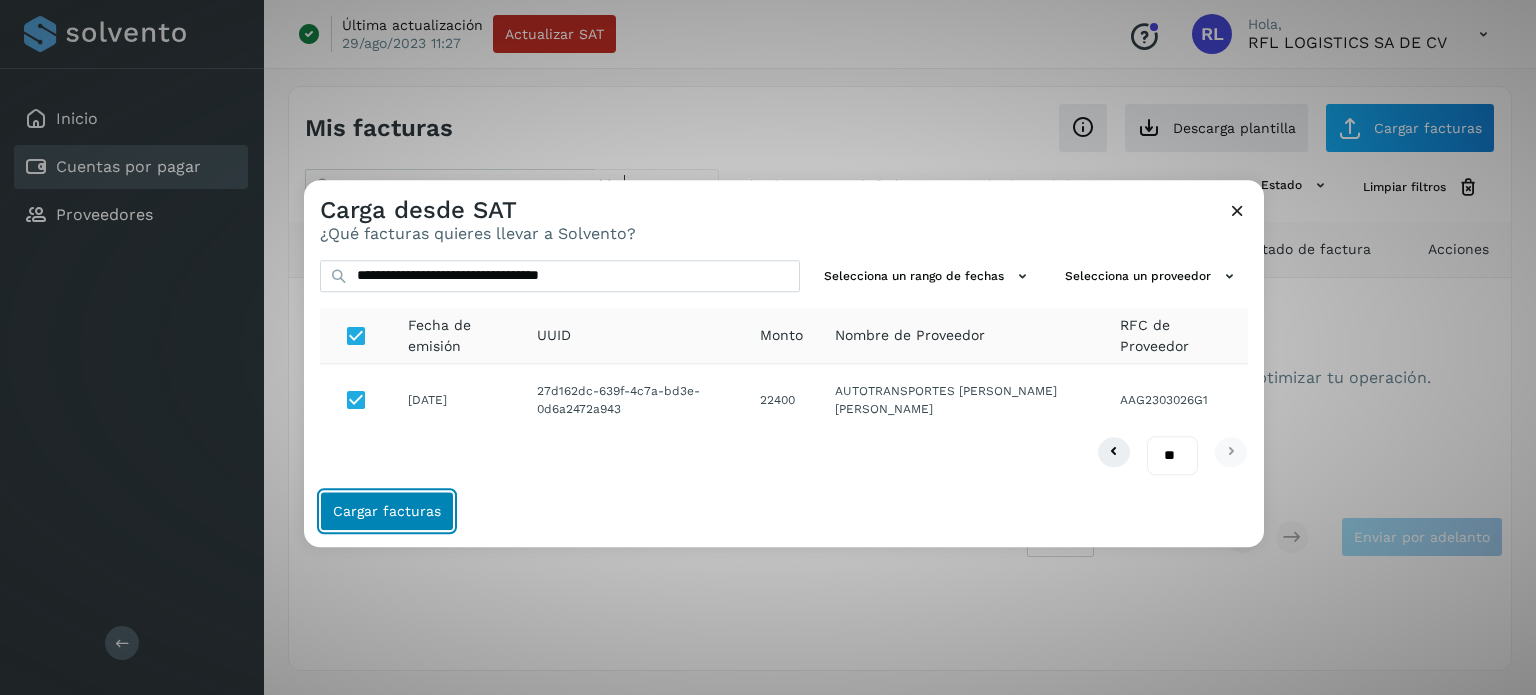 click on "Cargar facturas" 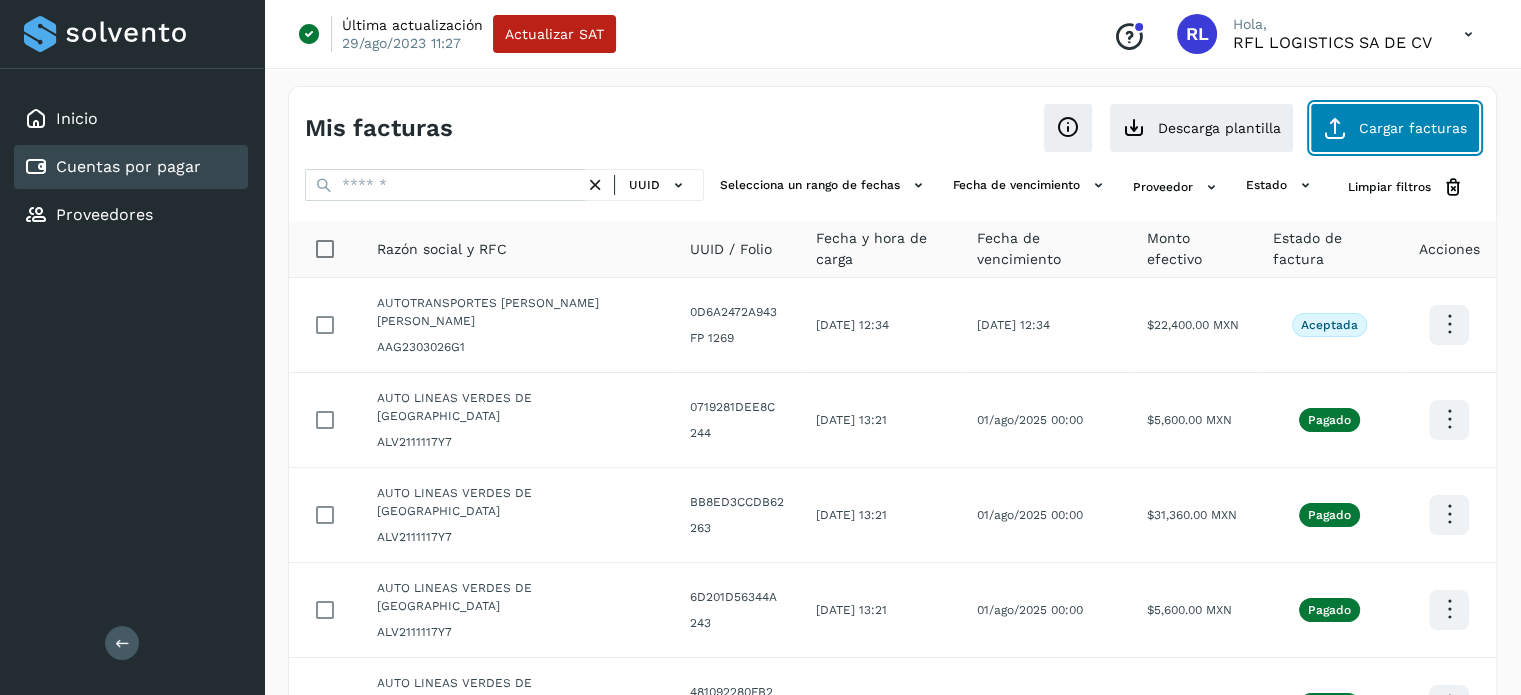 click on "Cargar facturas" 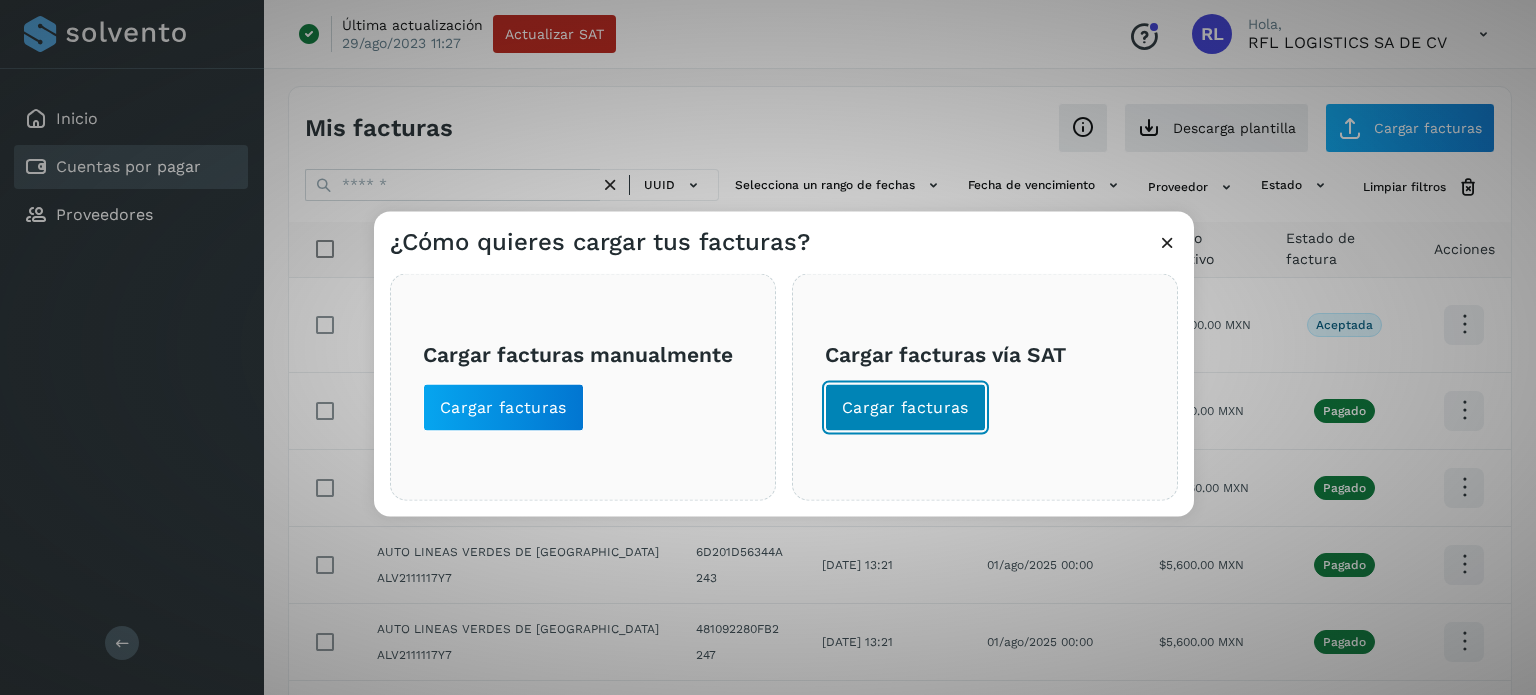 click on "Cargar facturas" 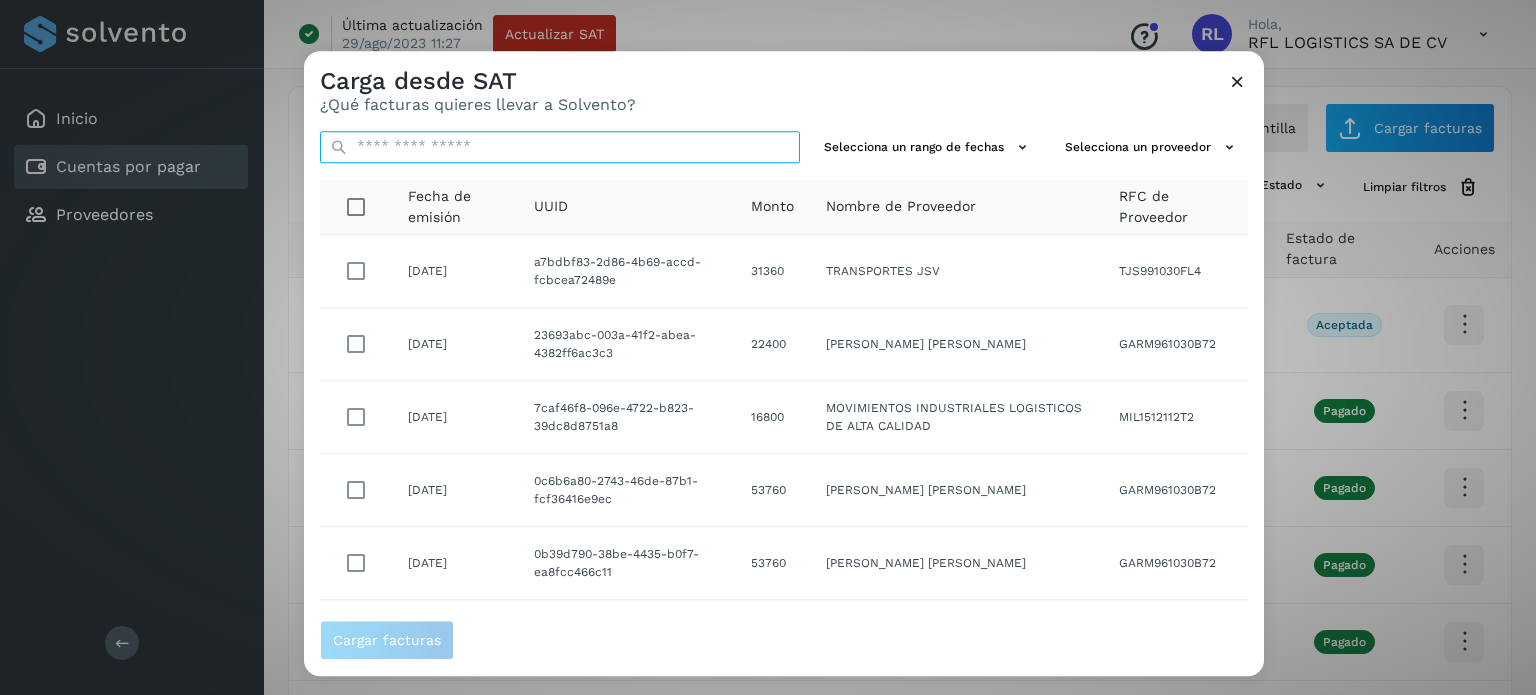 click at bounding box center [560, 147] 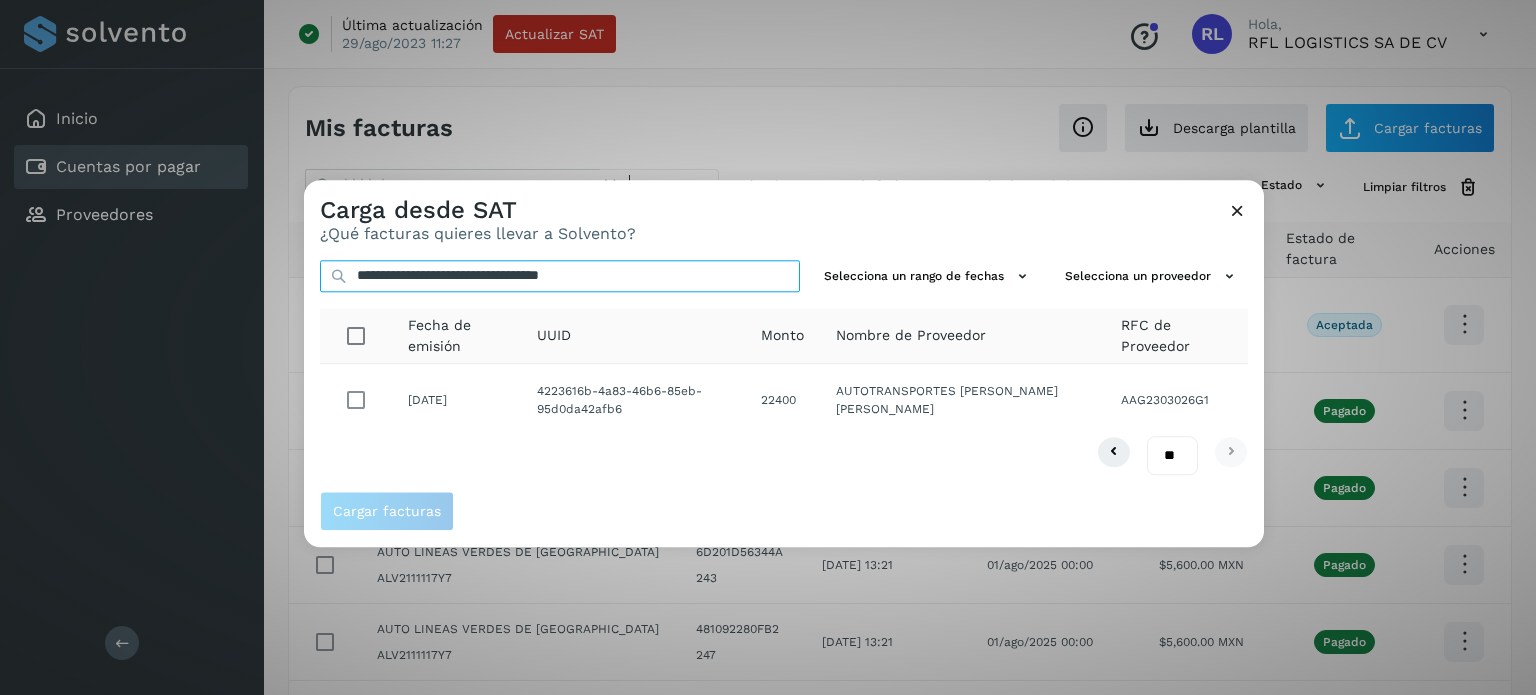 type on "**********" 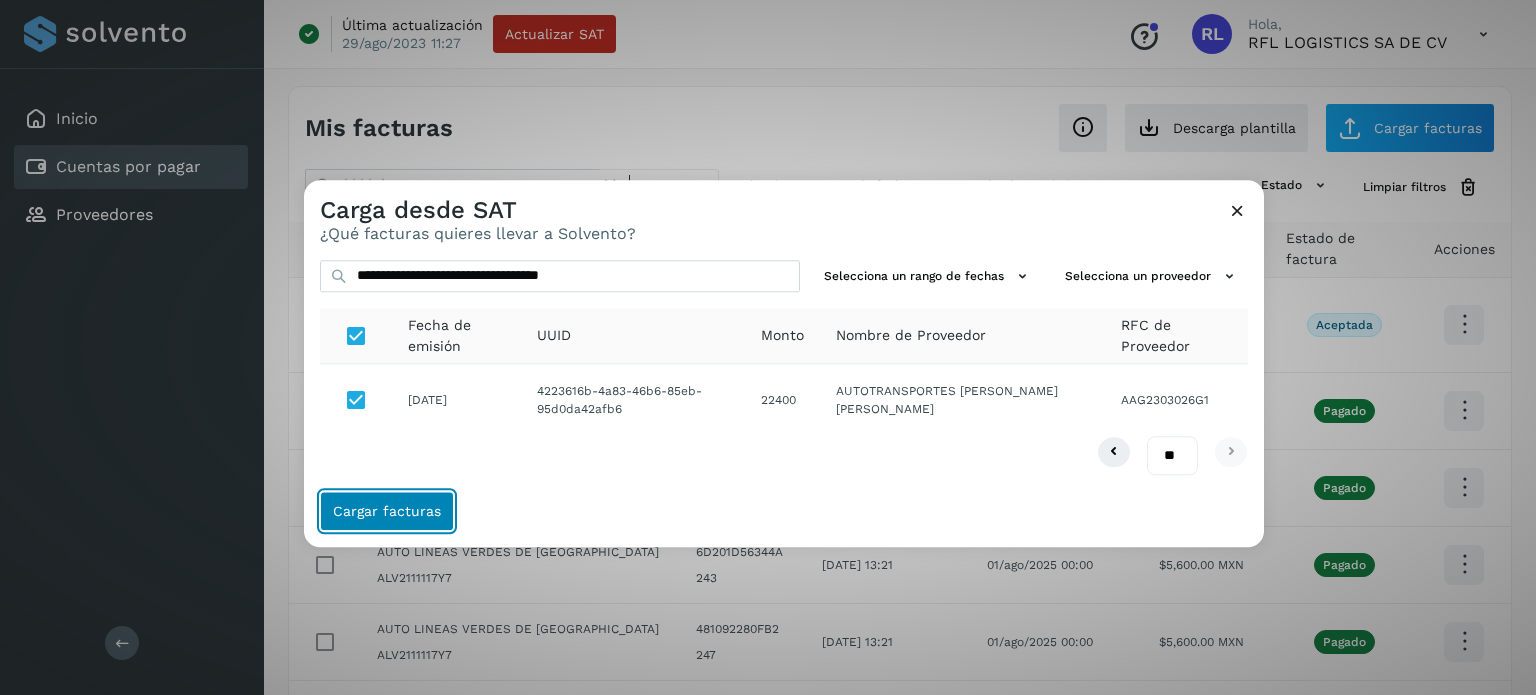 click on "Cargar facturas" 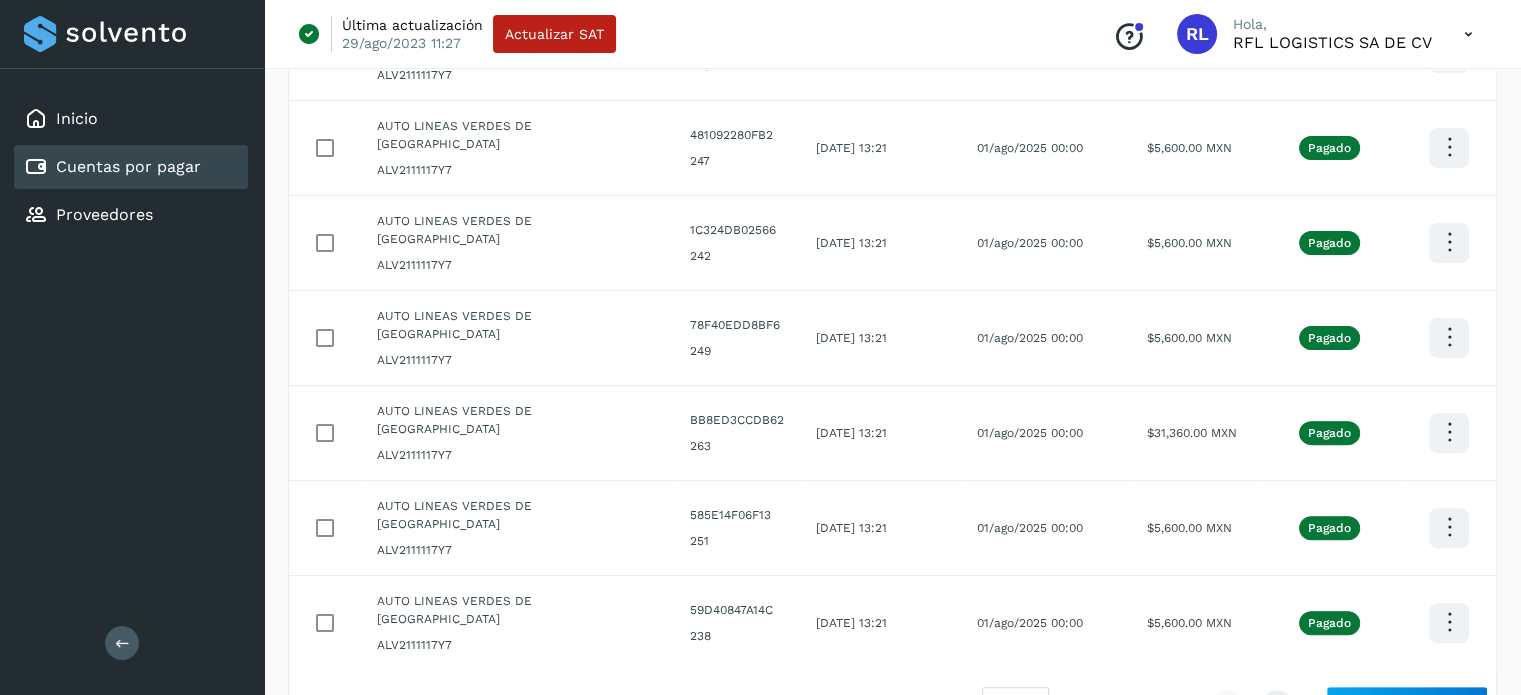 scroll, scrollTop: 563, scrollLeft: 0, axis: vertical 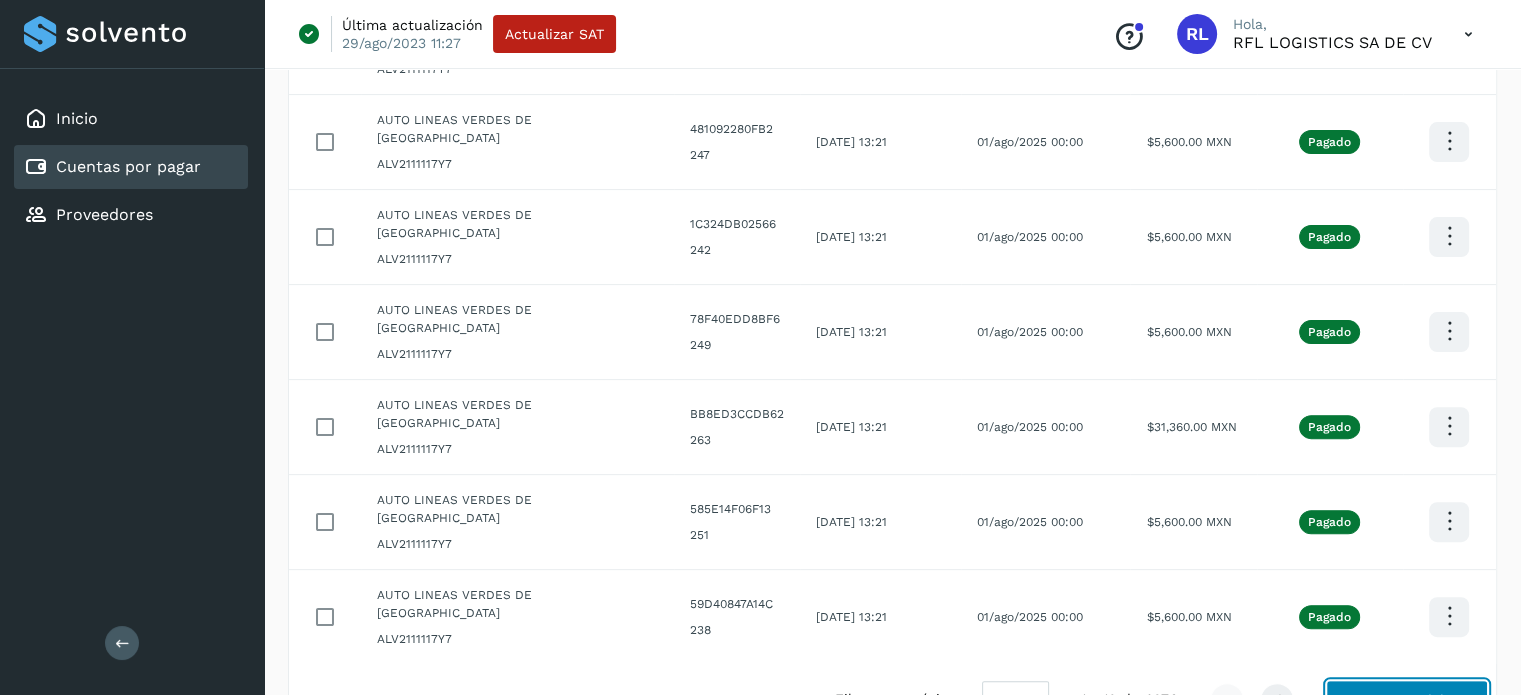 click on "Enviar por adelanto" 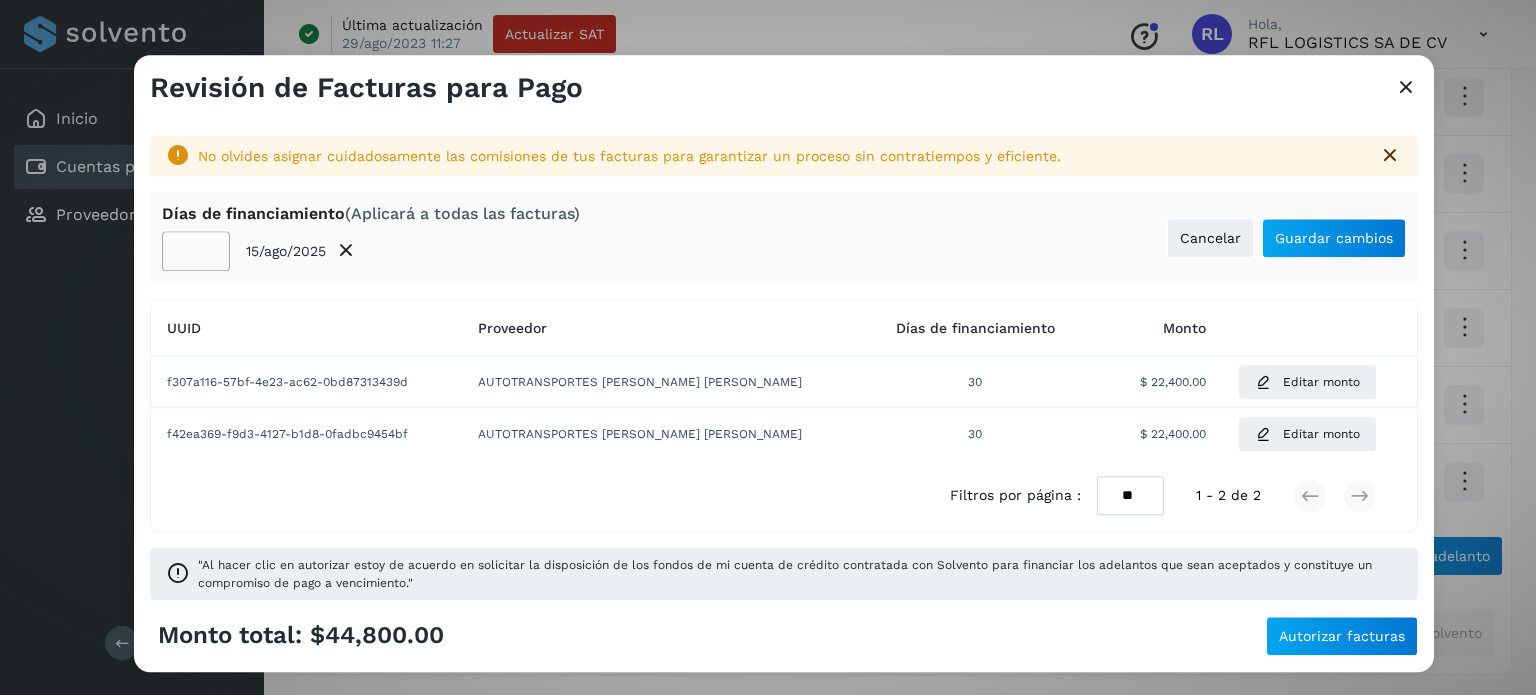 click on "**" 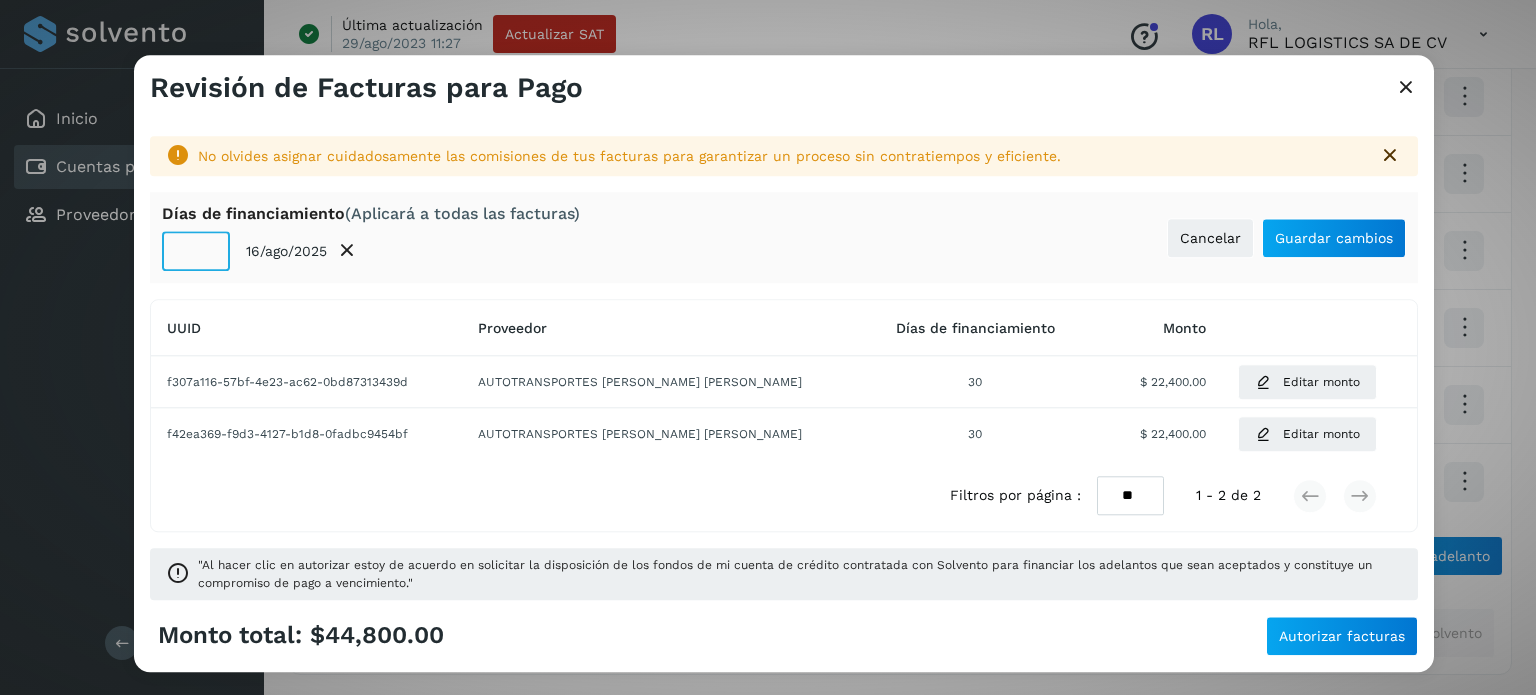 click on "**" 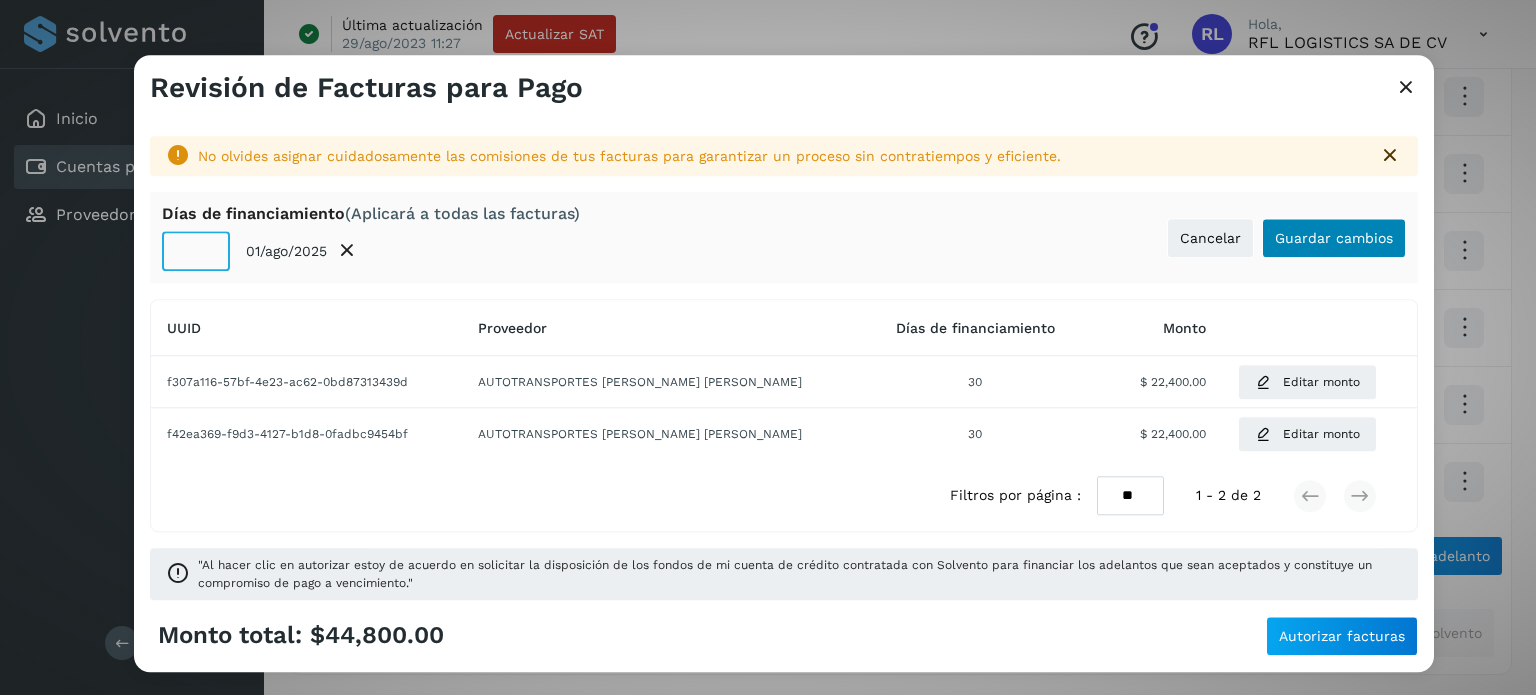 type on "**" 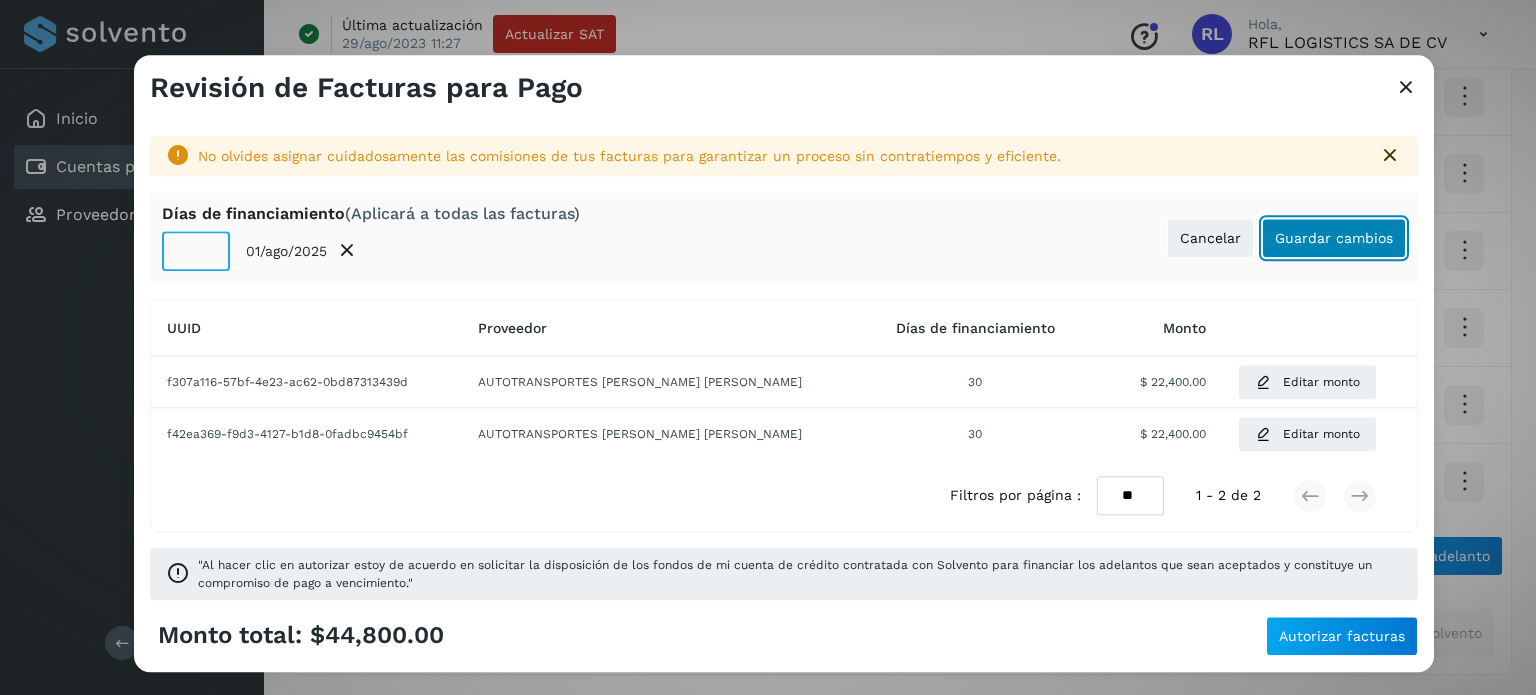 click on "Guardar cambios" 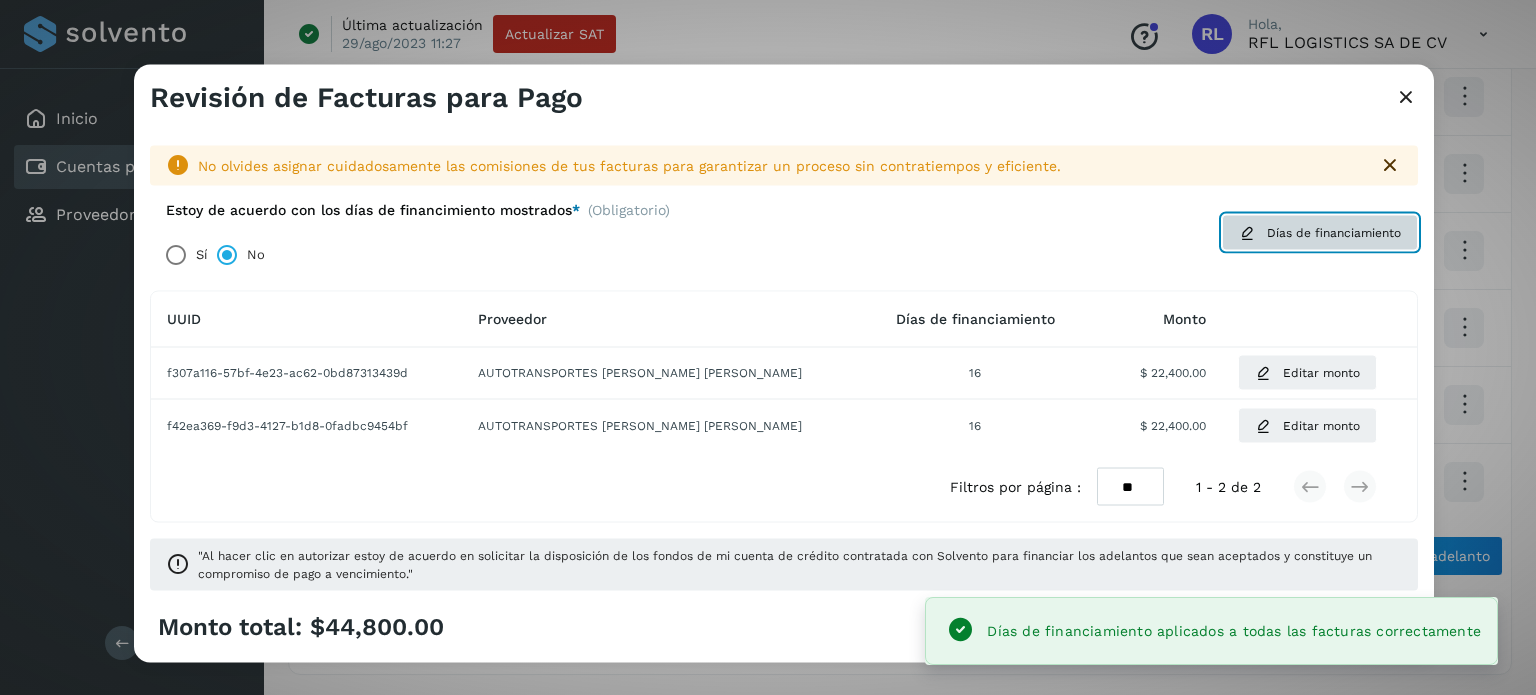 click on "Días de financiamiento" 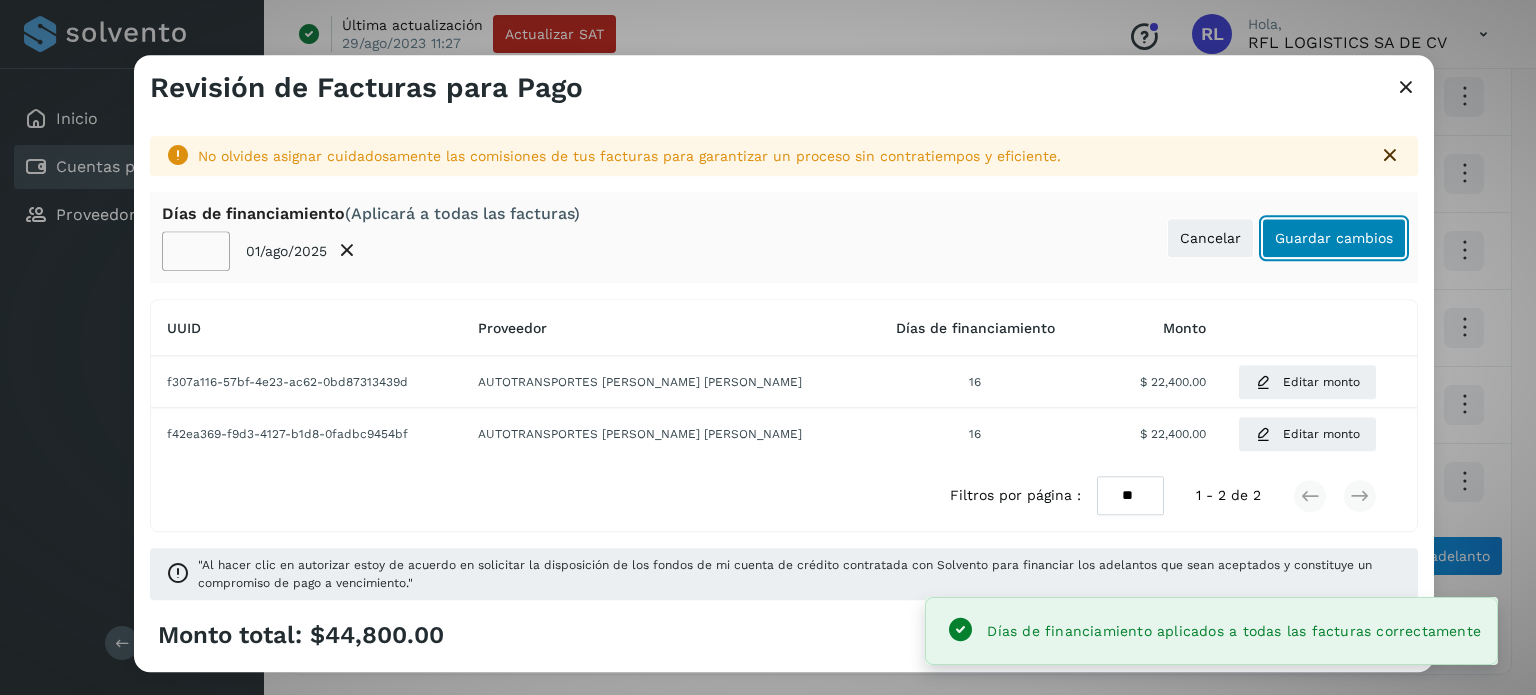 click on "Guardar cambios" 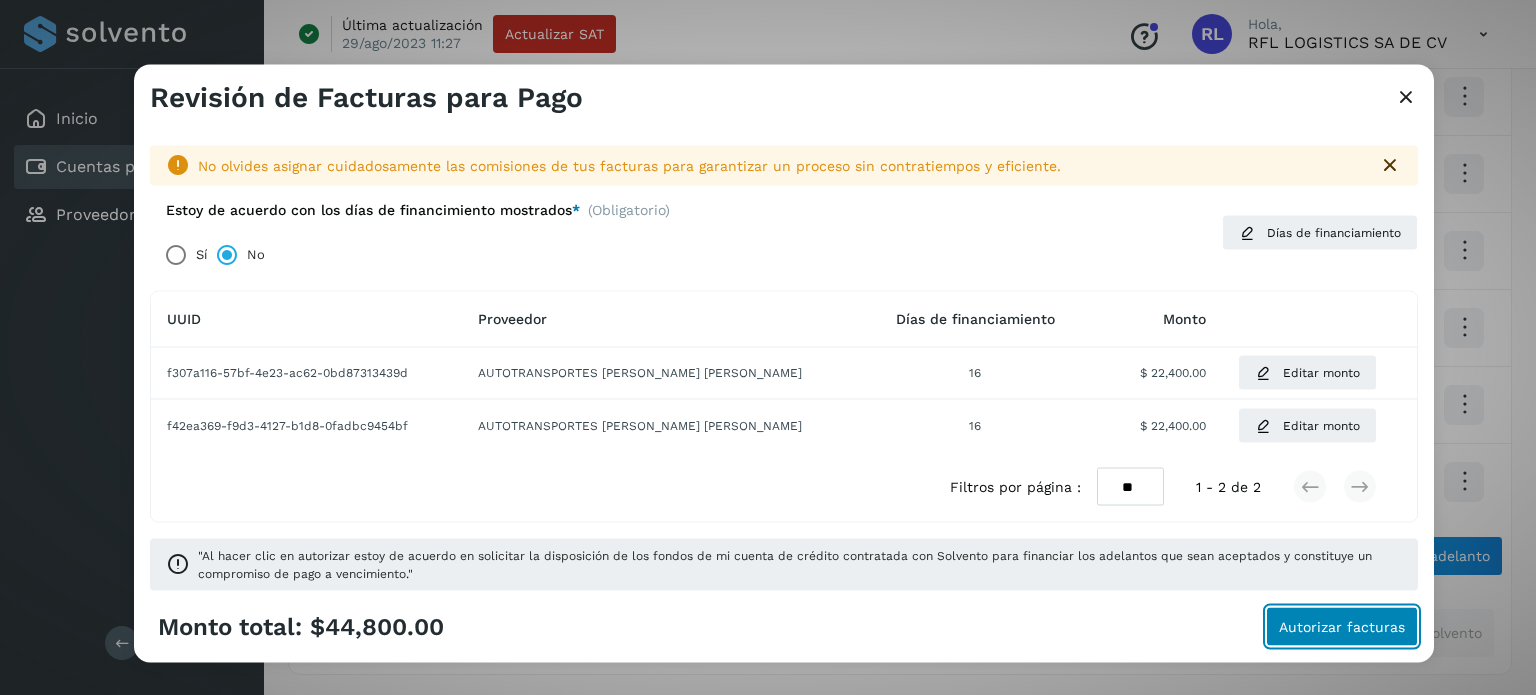 click on "Autorizar facturas" 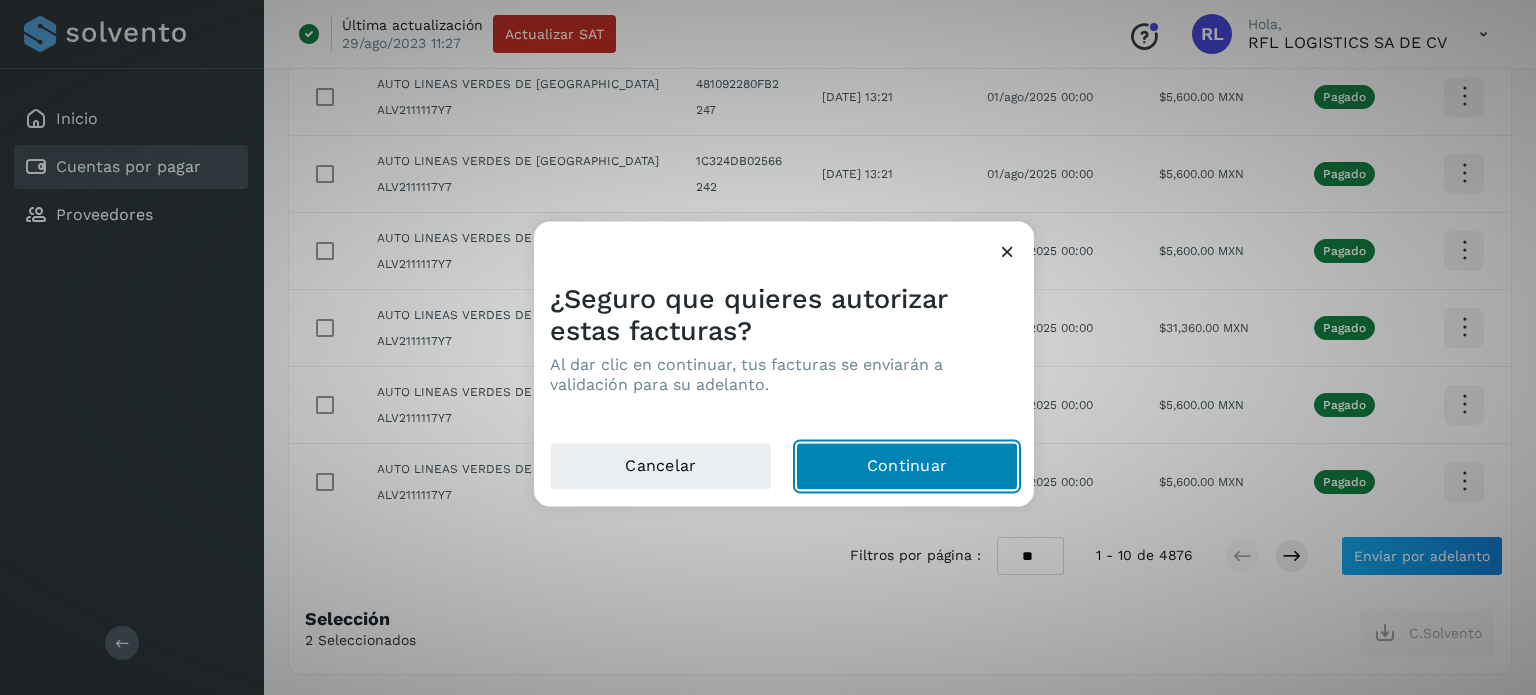 click on "Continuar" 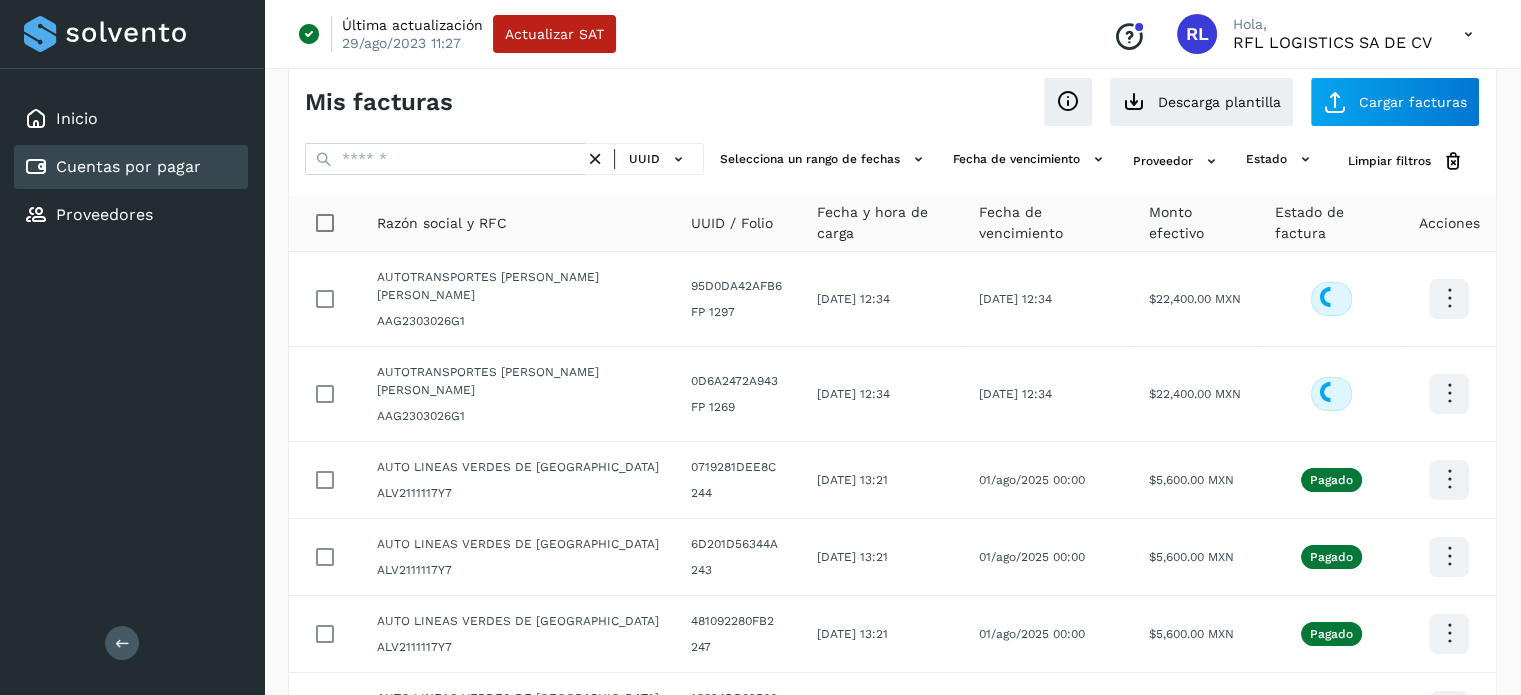 scroll, scrollTop: 0, scrollLeft: 0, axis: both 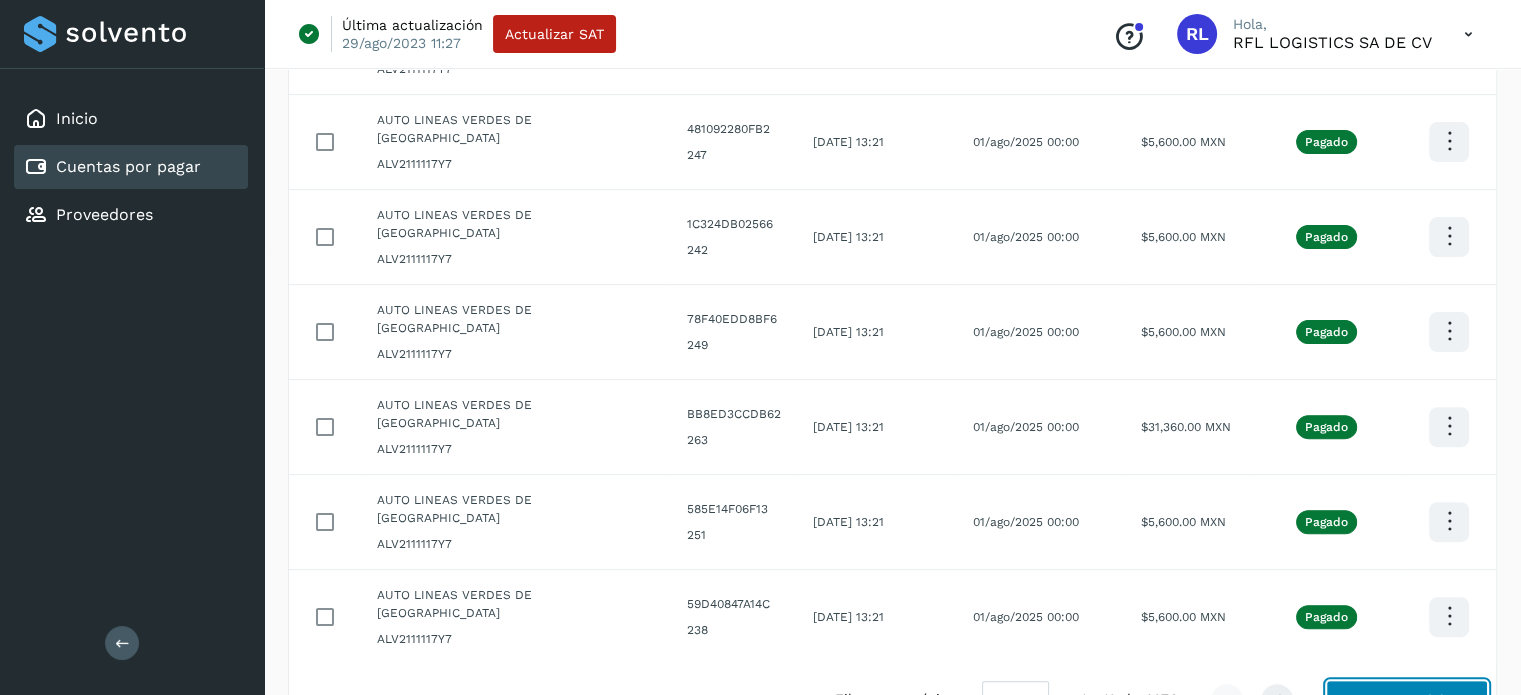click on "Enviar por adelanto" 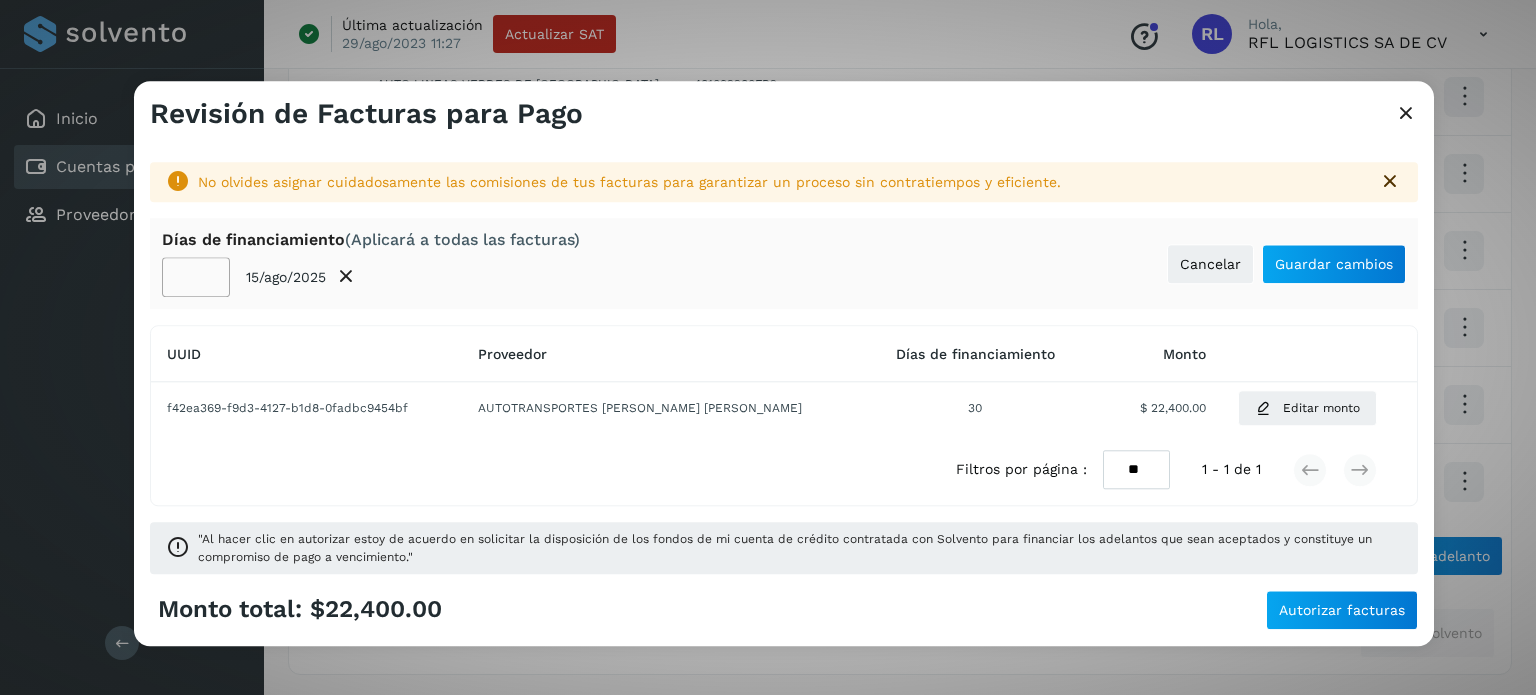 click on "**" 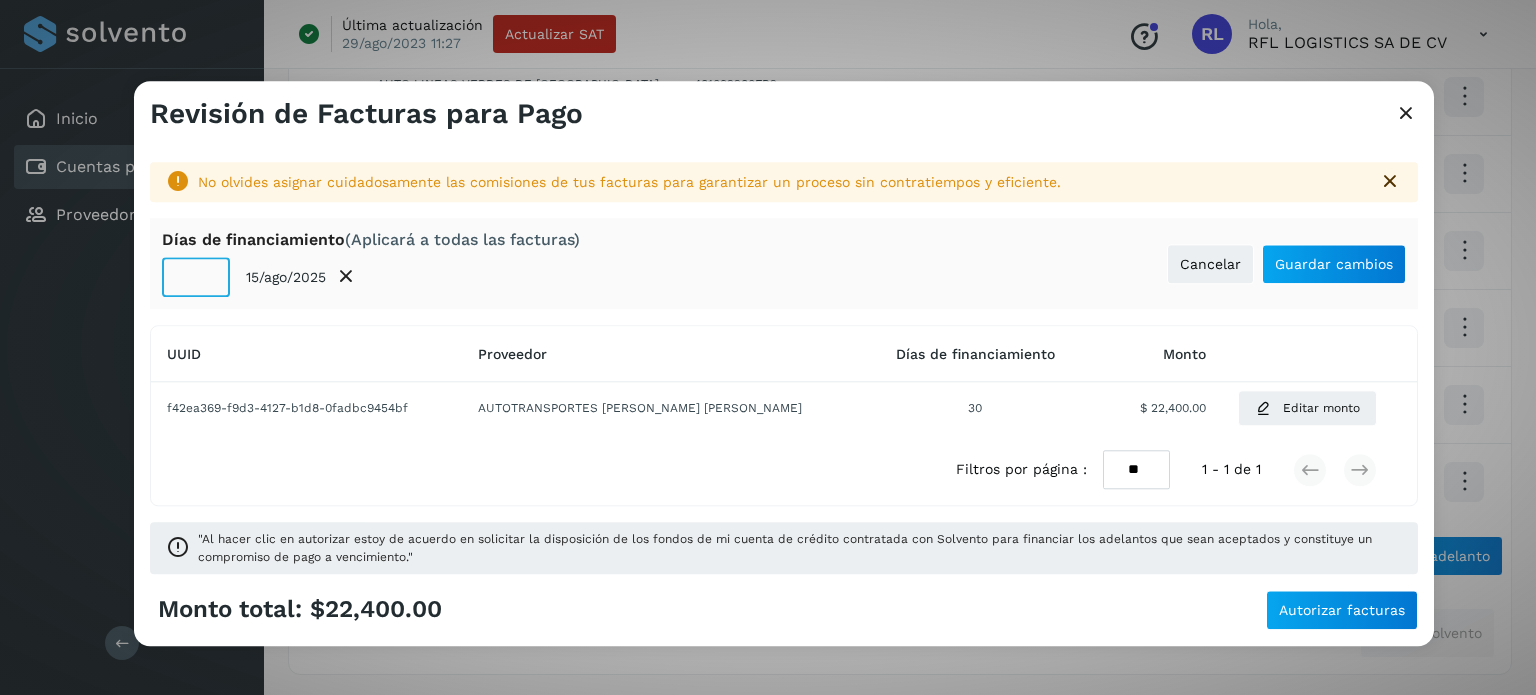 click on "**" 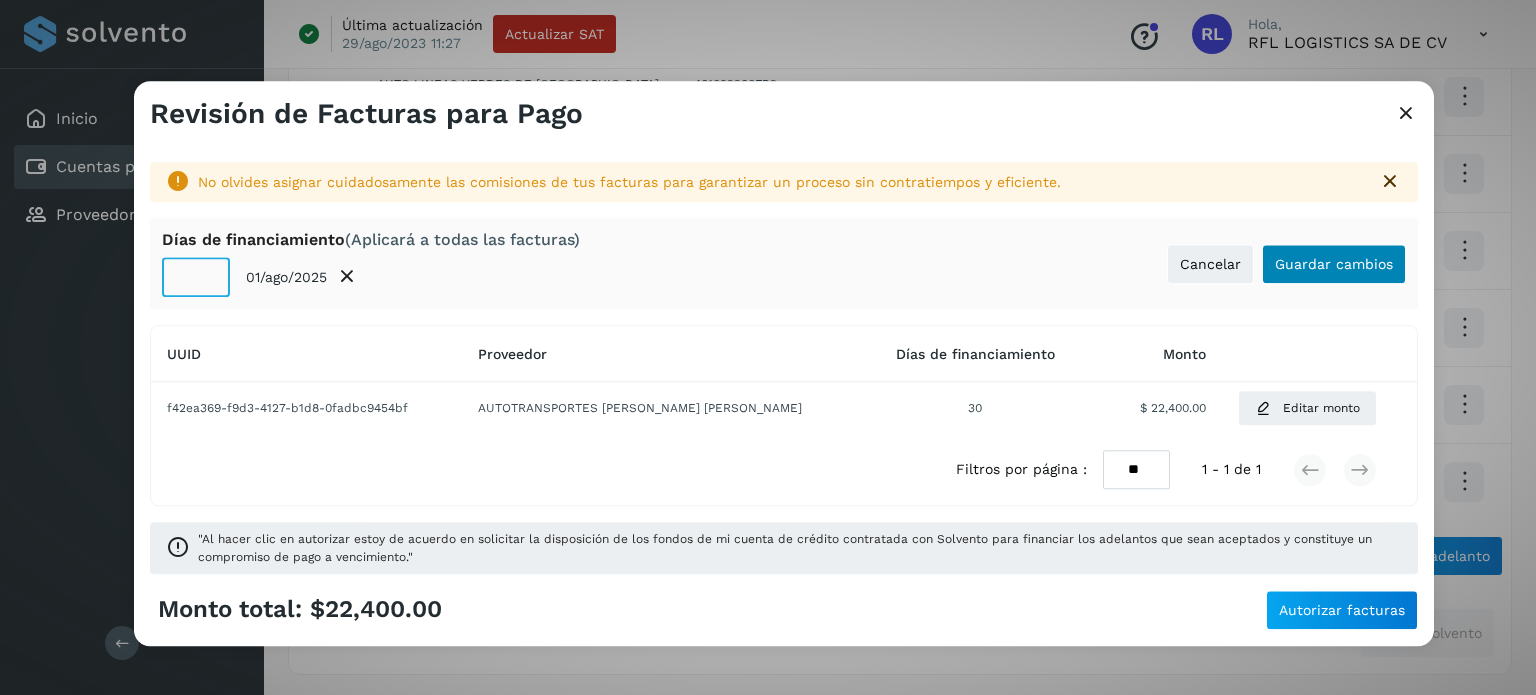 type on "**" 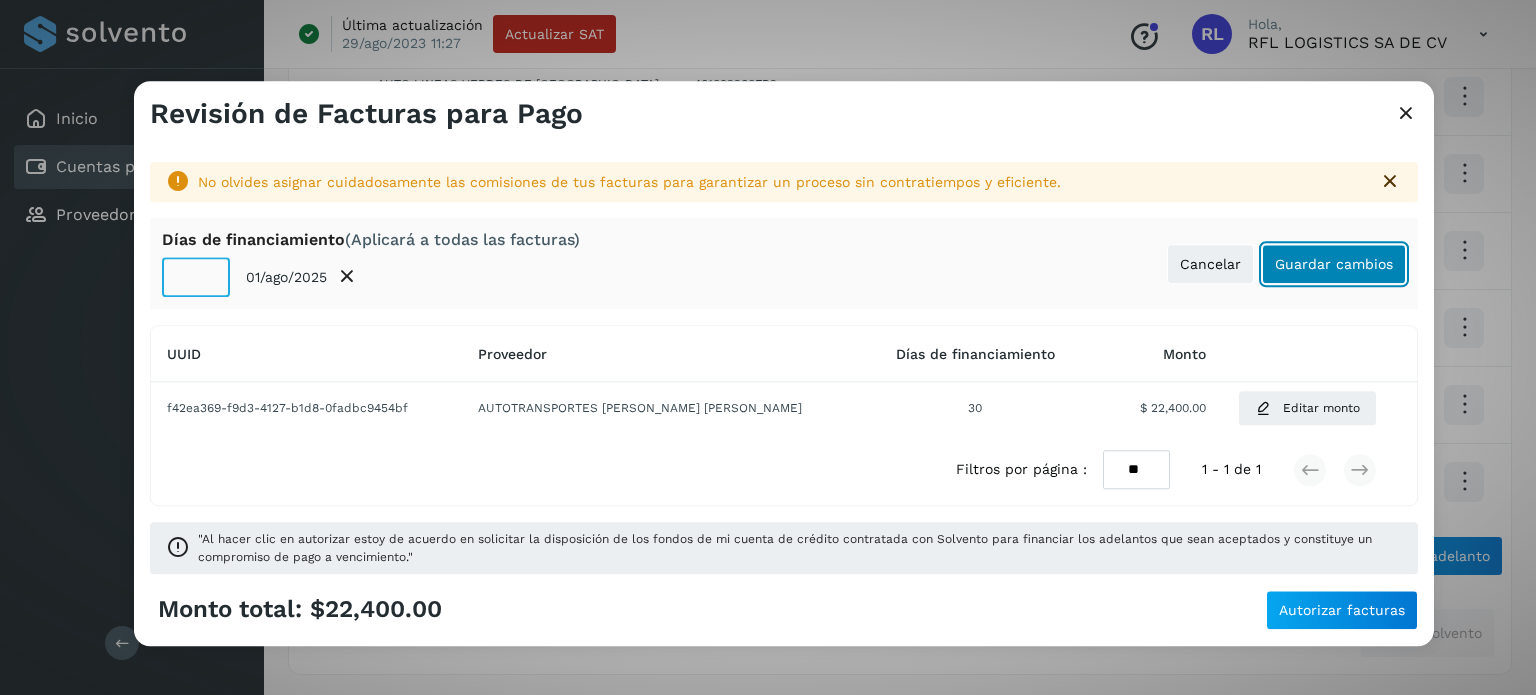 click on "Guardar cambios" at bounding box center [1334, 264] 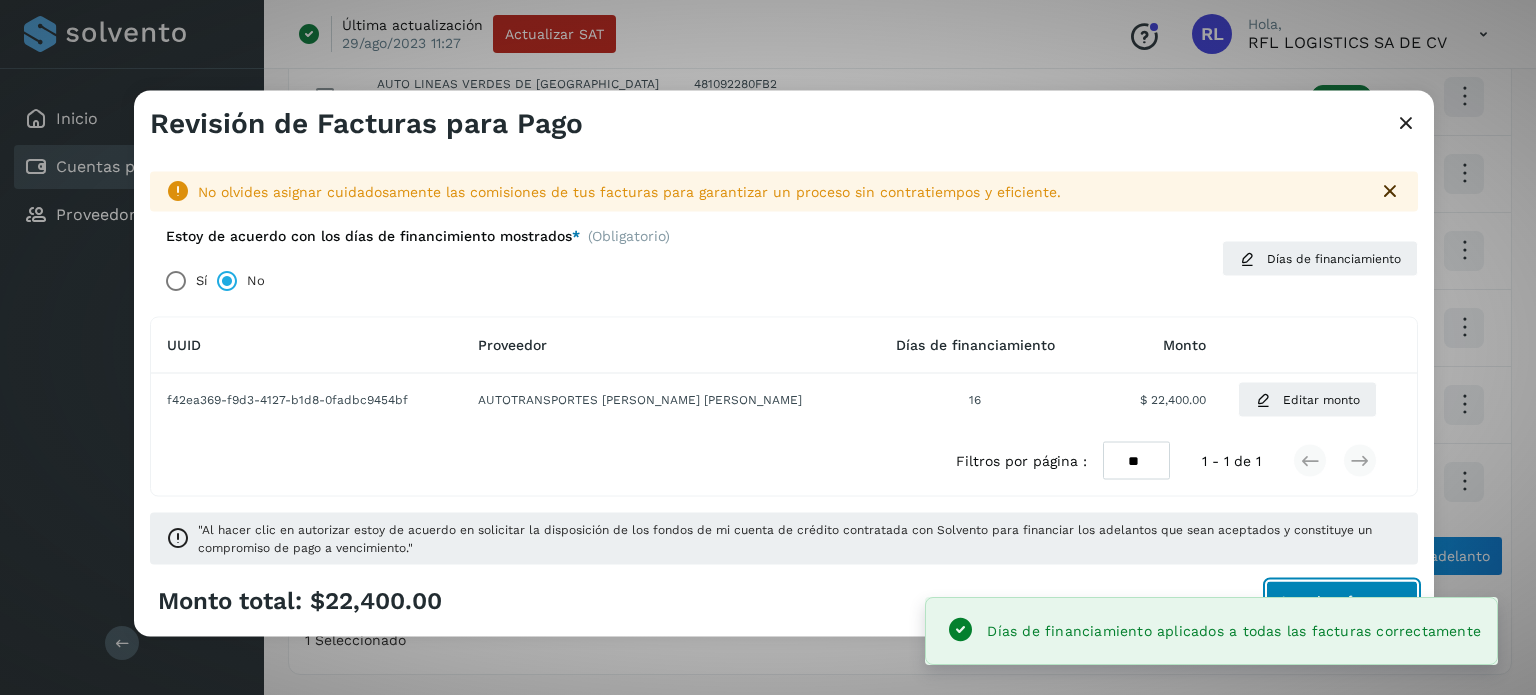 click on "Autorizar facturas" at bounding box center [1342, 601] 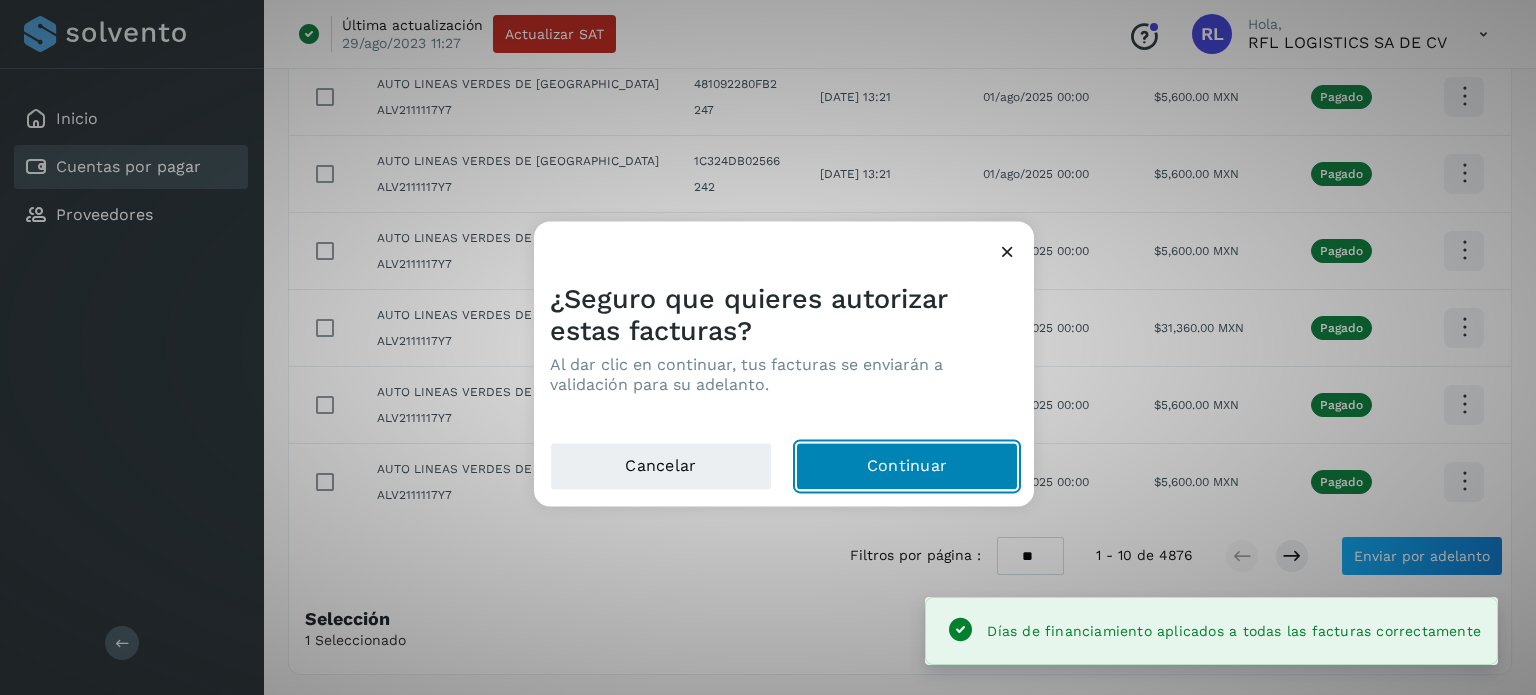 click on "Continuar" 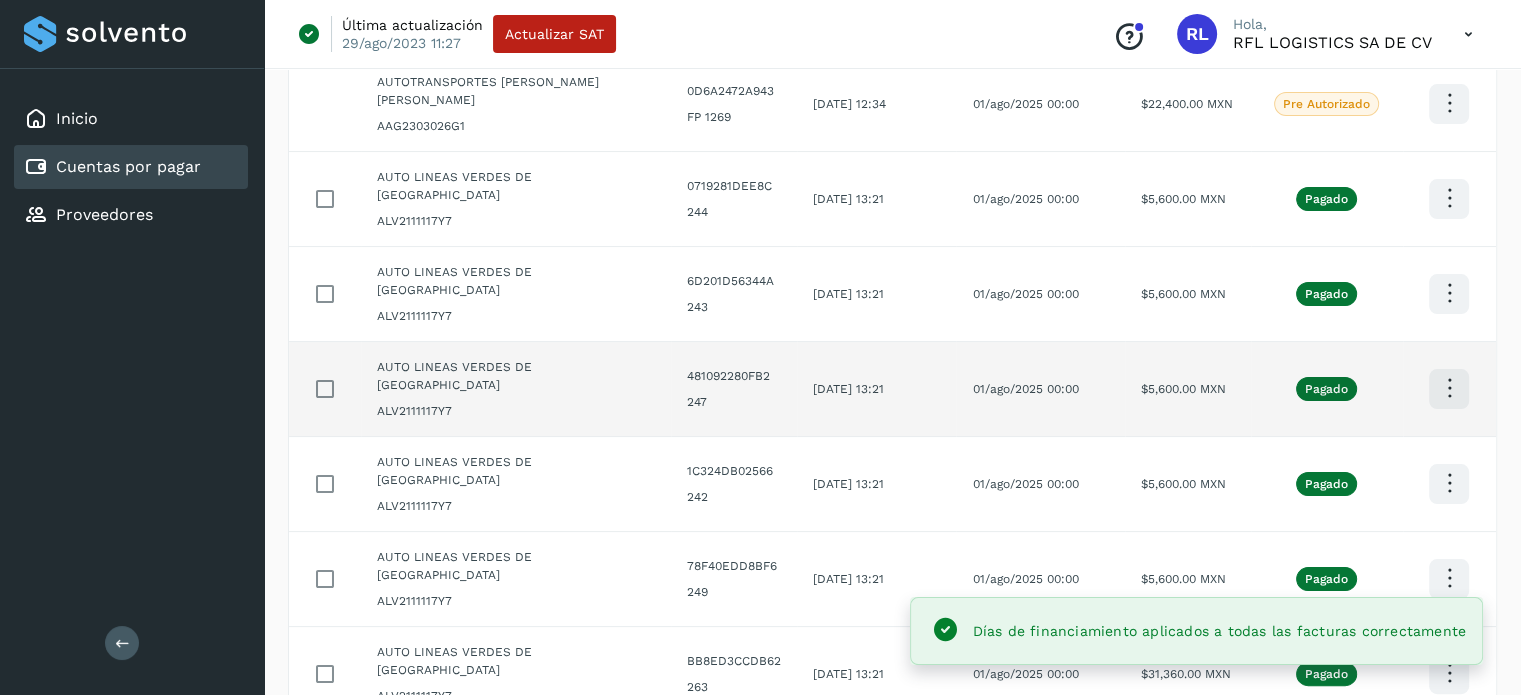 scroll, scrollTop: 0, scrollLeft: 0, axis: both 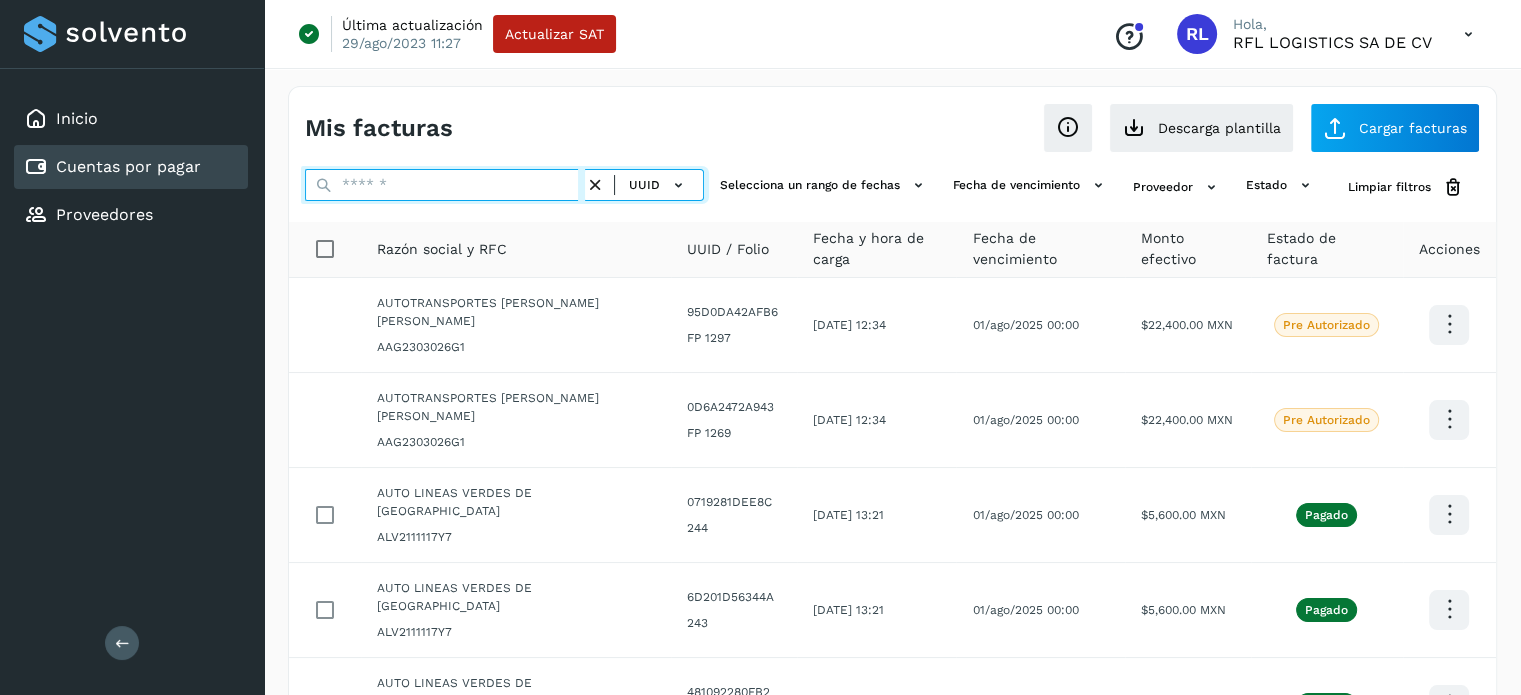 click at bounding box center [445, 185] 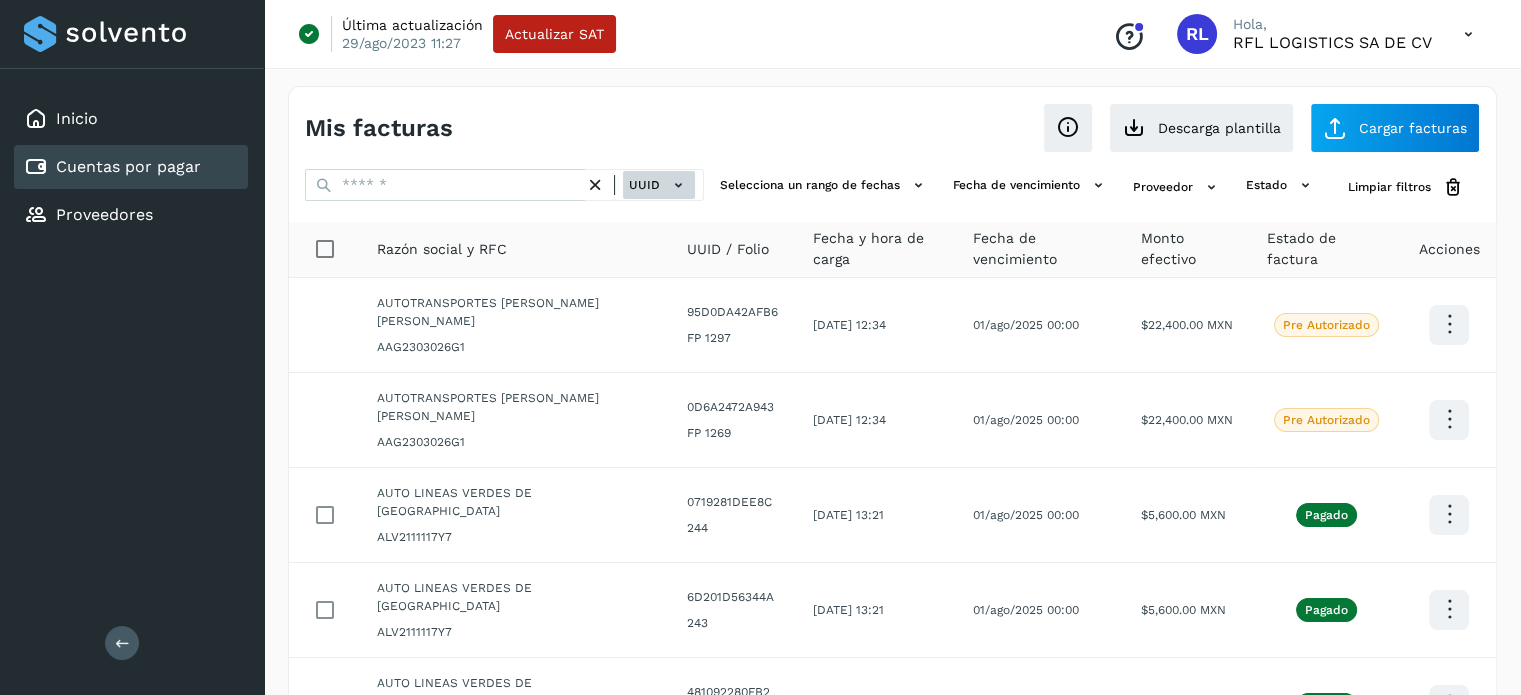 click on "UUID" at bounding box center (659, 185) 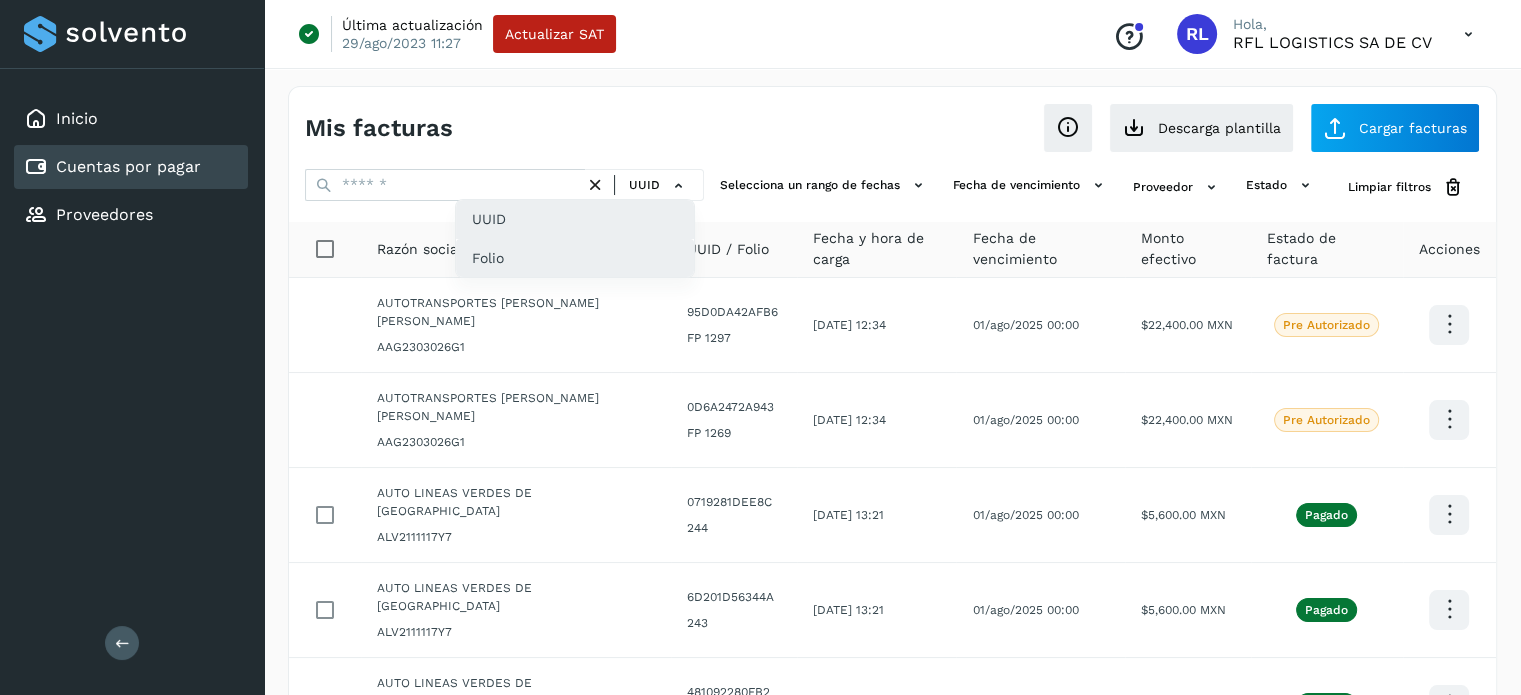 click on "Folio" 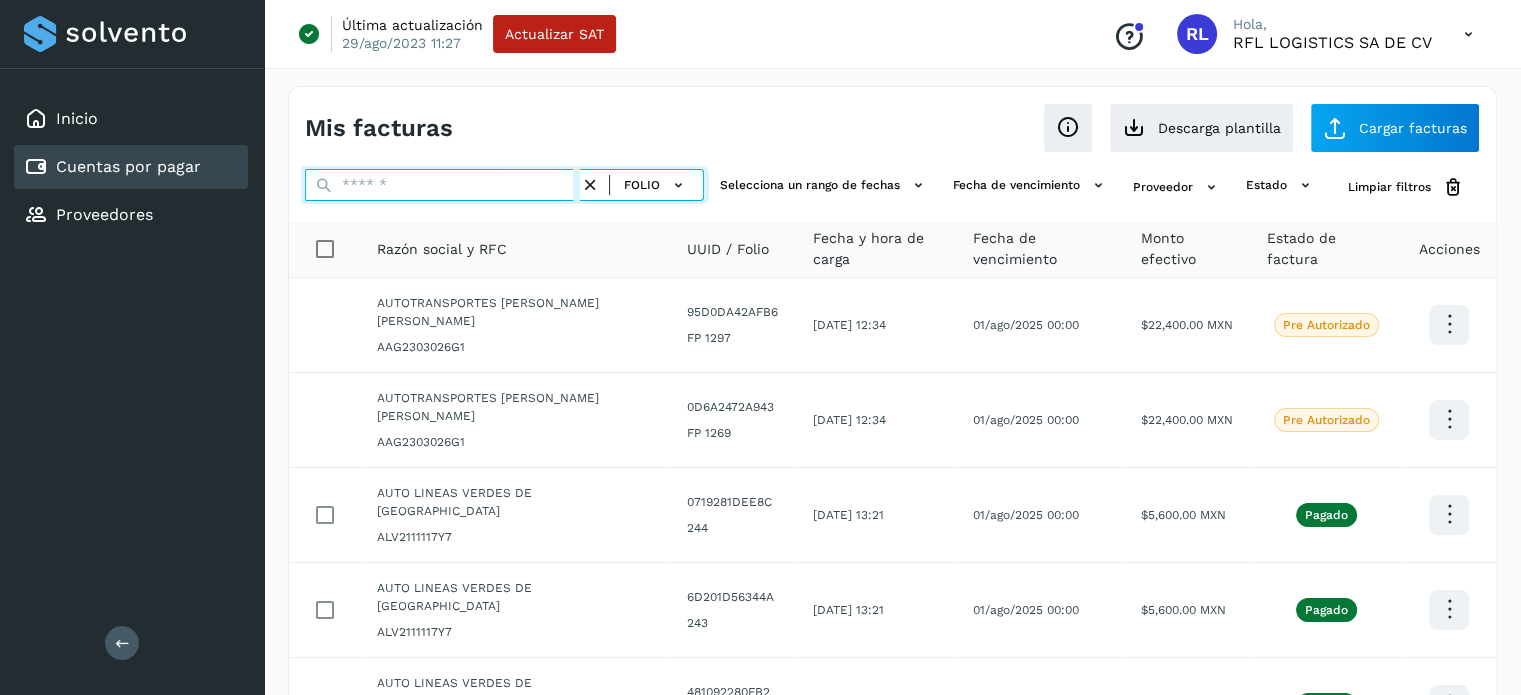 click at bounding box center [442, 185] 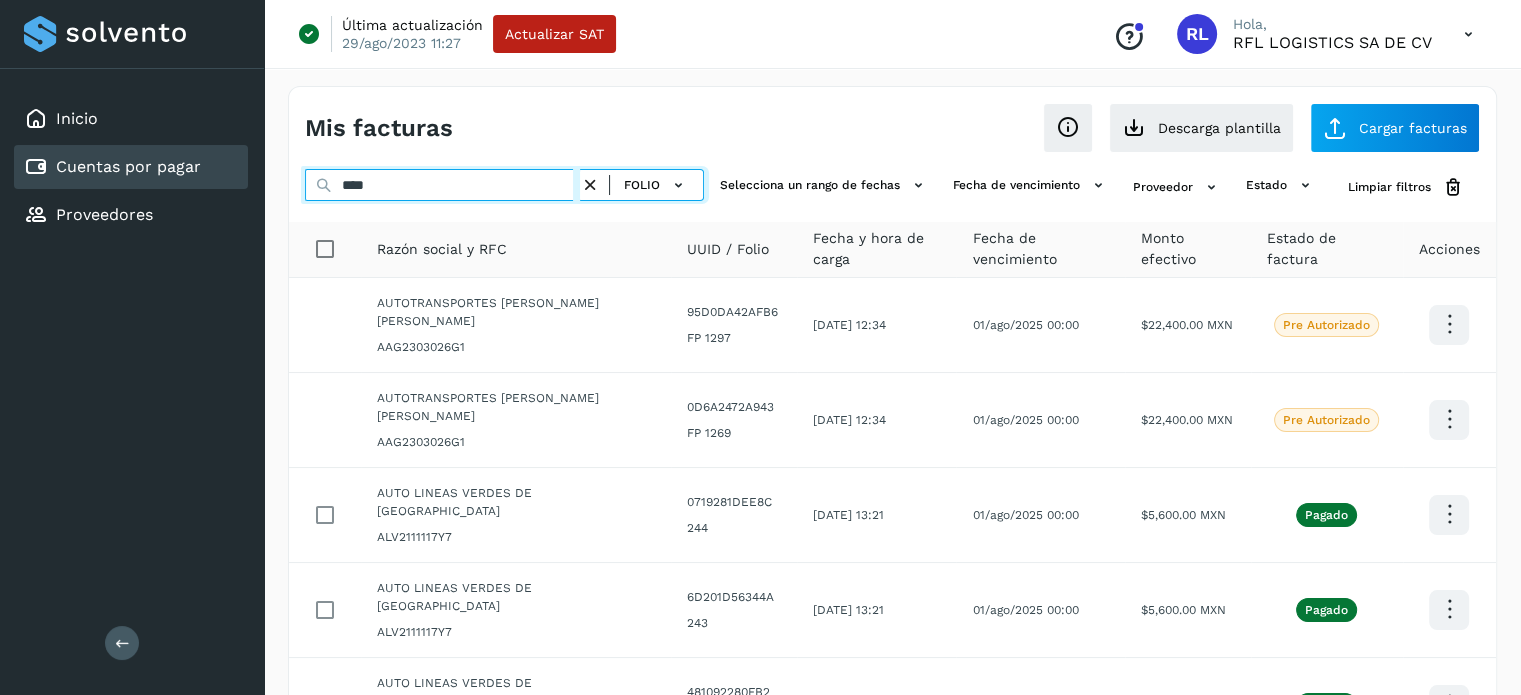 type on "****" 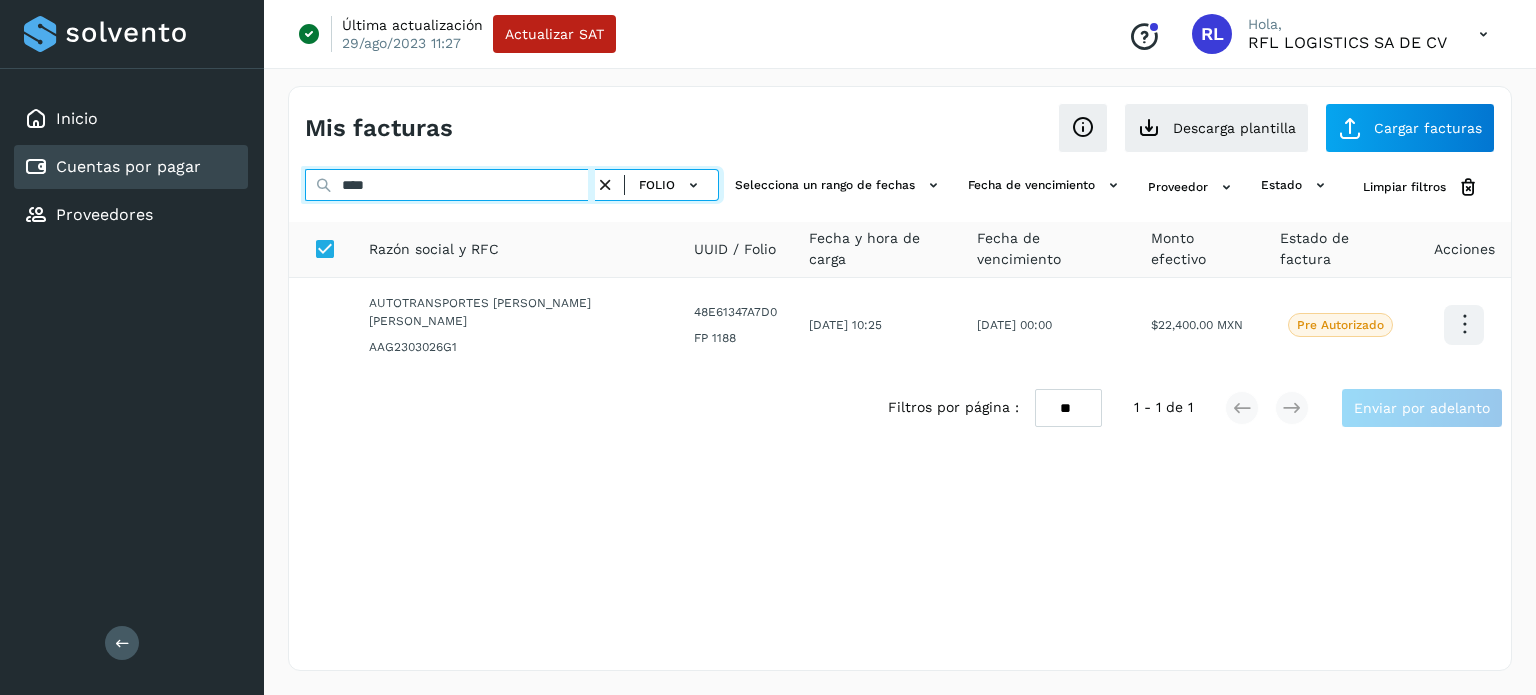 drag, startPoint x: 444, startPoint y: 187, endPoint x: 176, endPoint y: 187, distance: 268 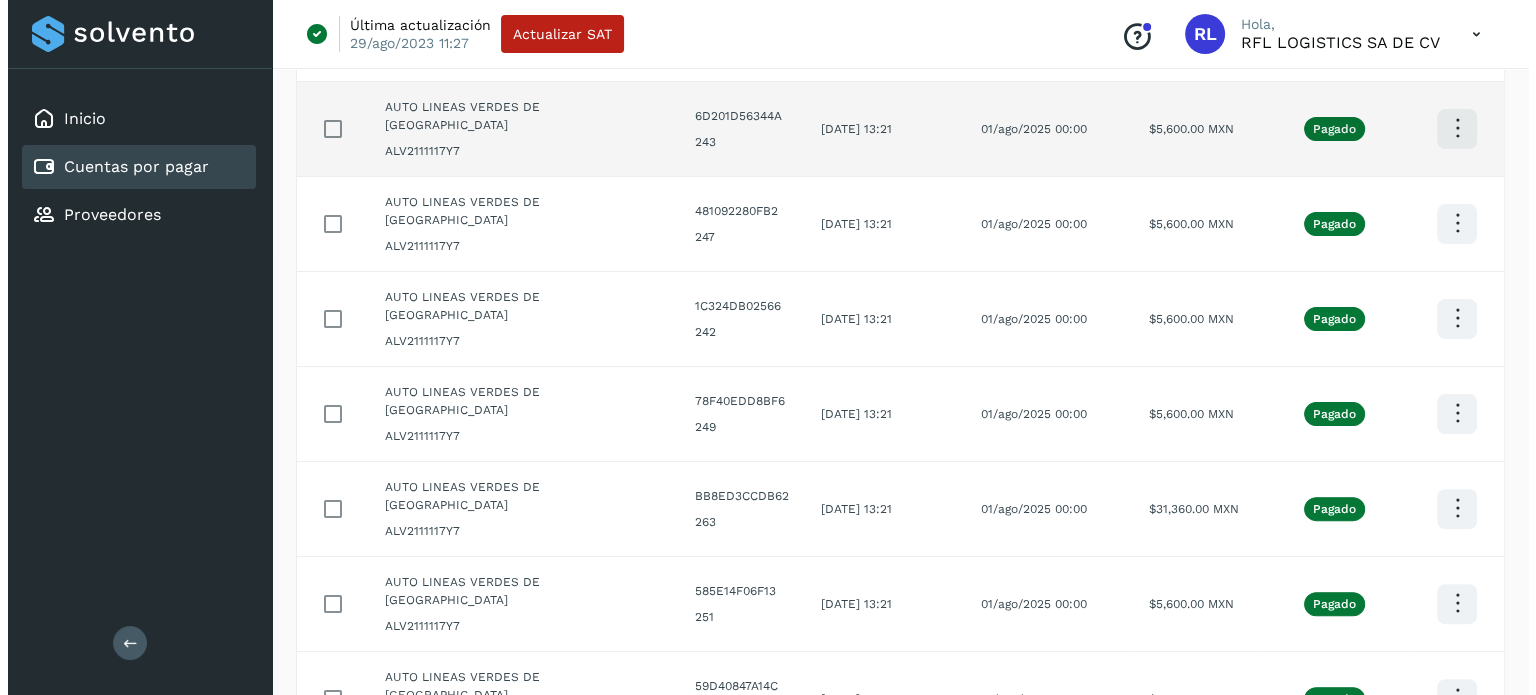scroll, scrollTop: 0, scrollLeft: 0, axis: both 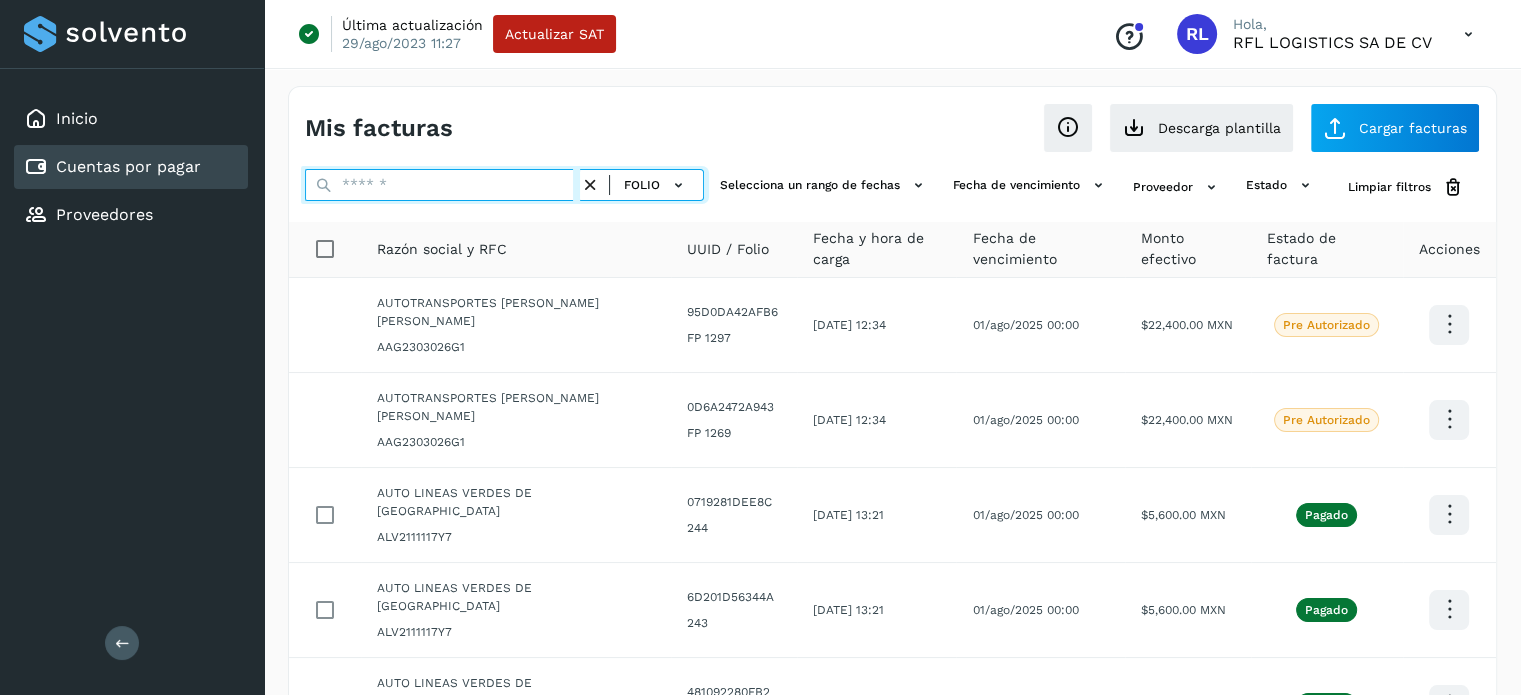 click at bounding box center [442, 185] 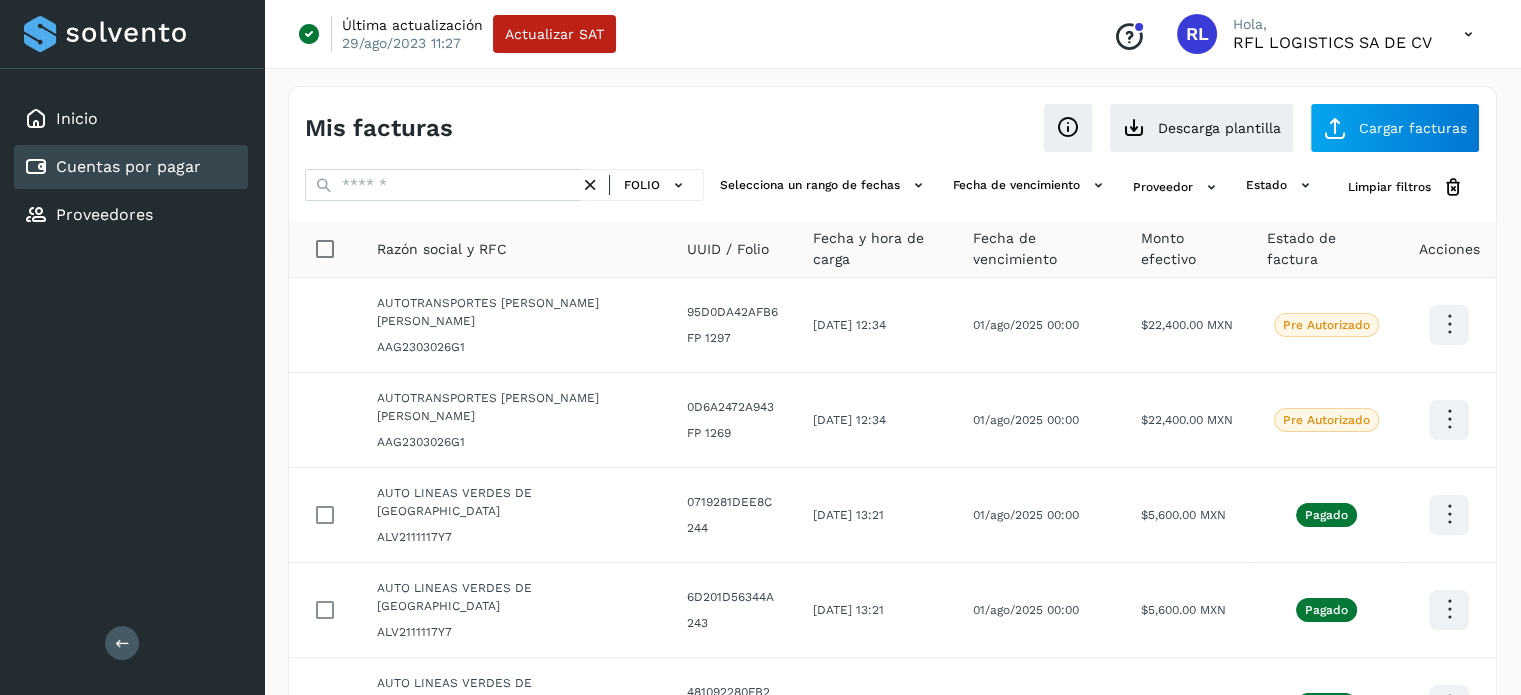 click on "Mis facturas
Ver instrucciones para cargar Facturas
Descarga plantilla Cargar facturas" at bounding box center [892, 120] 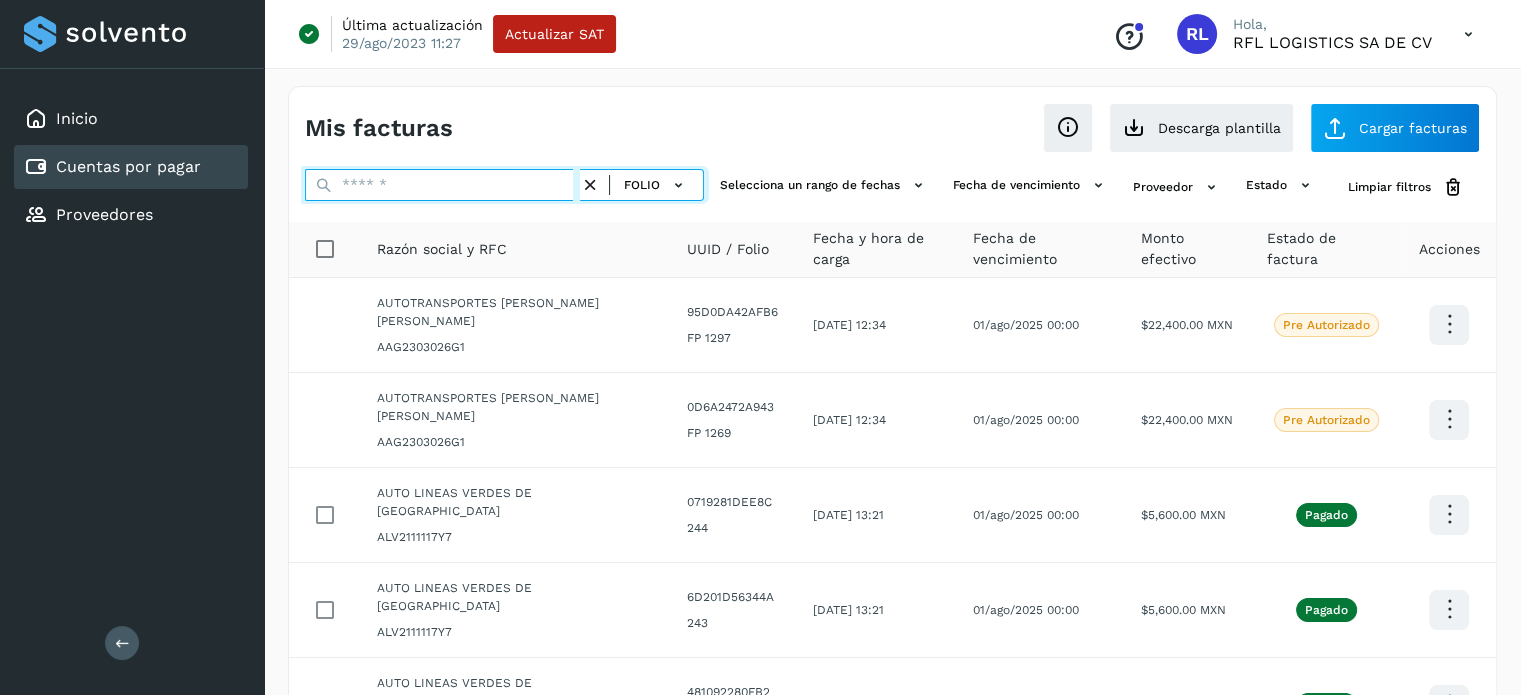 click at bounding box center [442, 185] 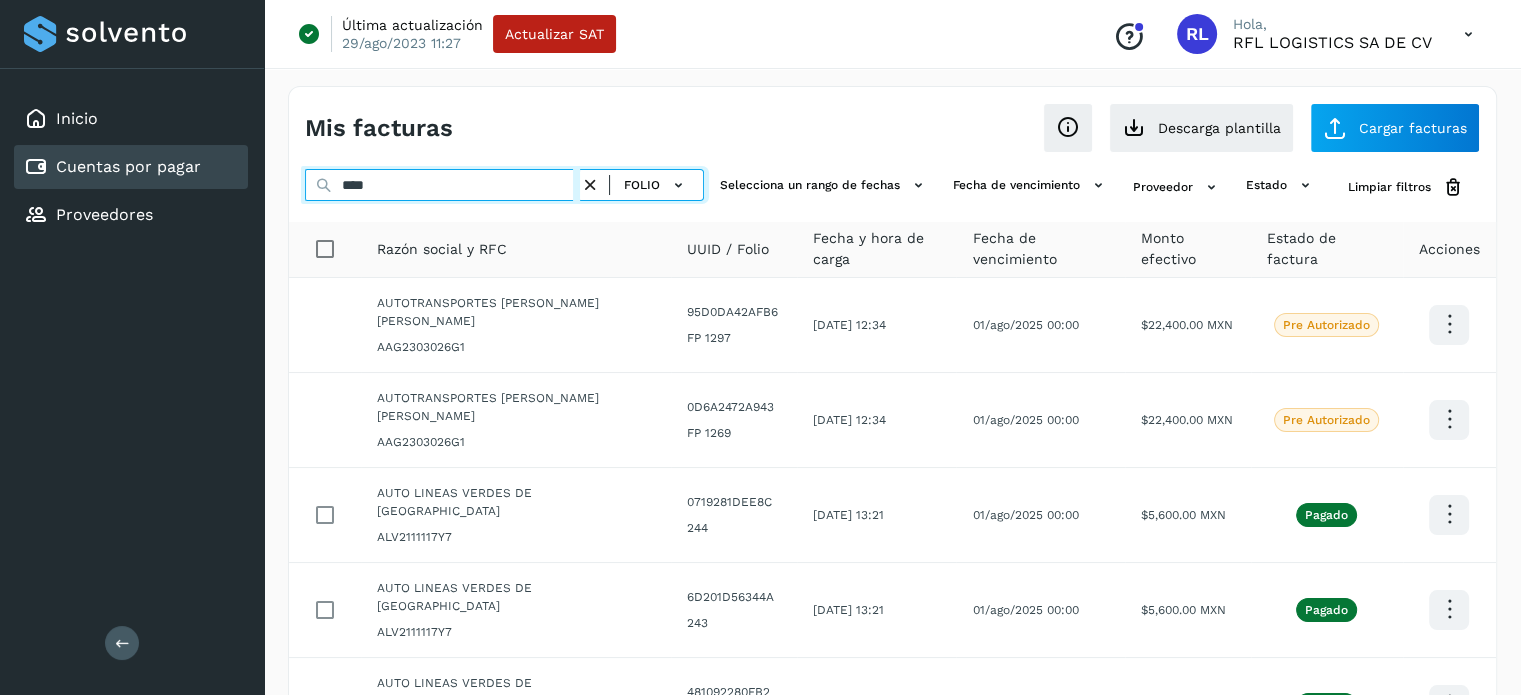 type on "****" 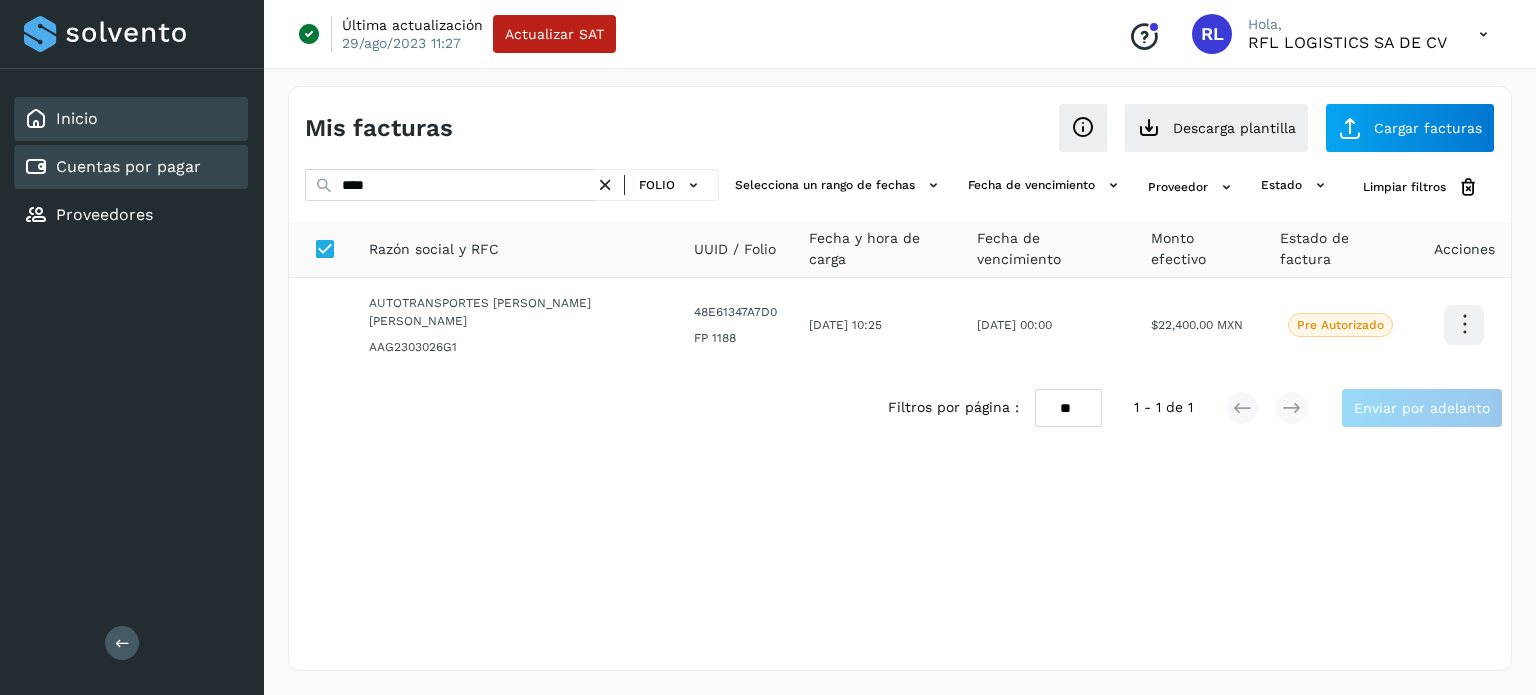 click on "Inicio" 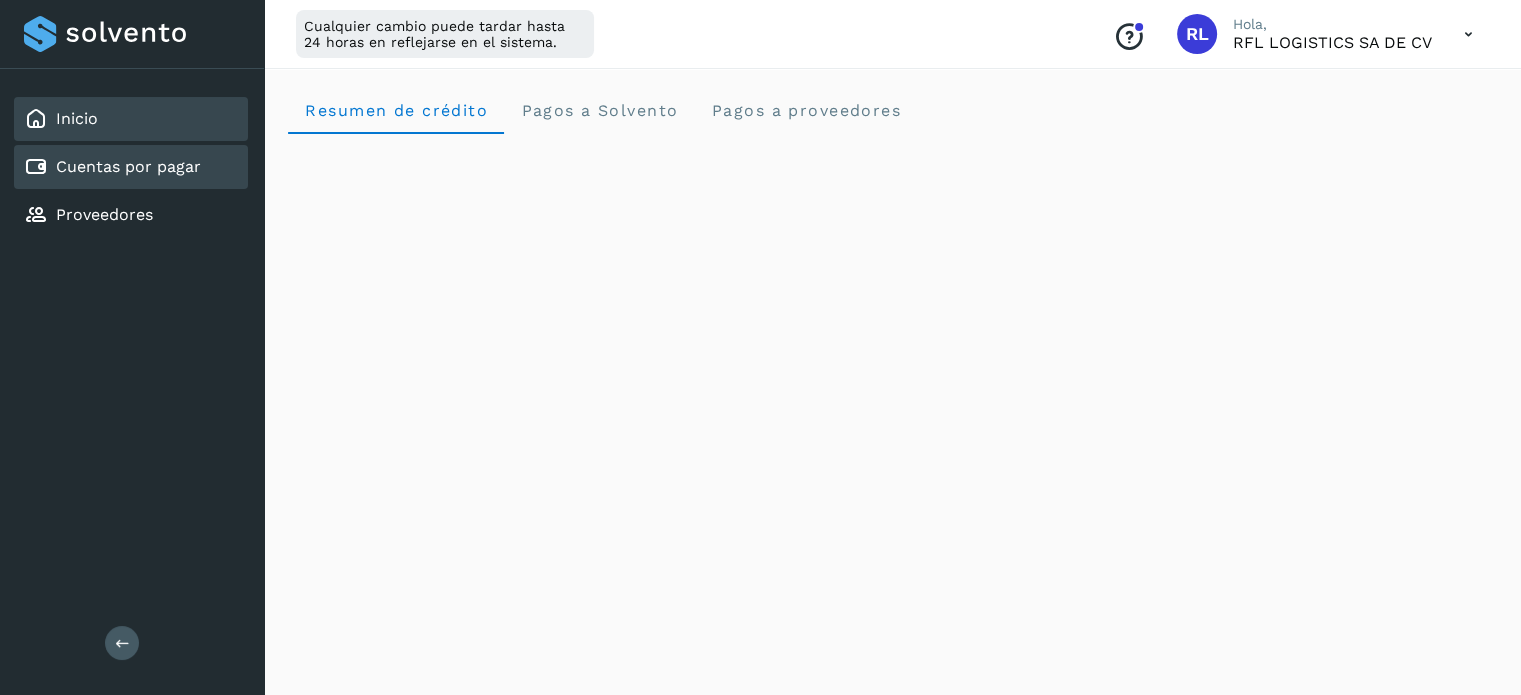 click on "Cuentas por pagar" at bounding box center (112, 167) 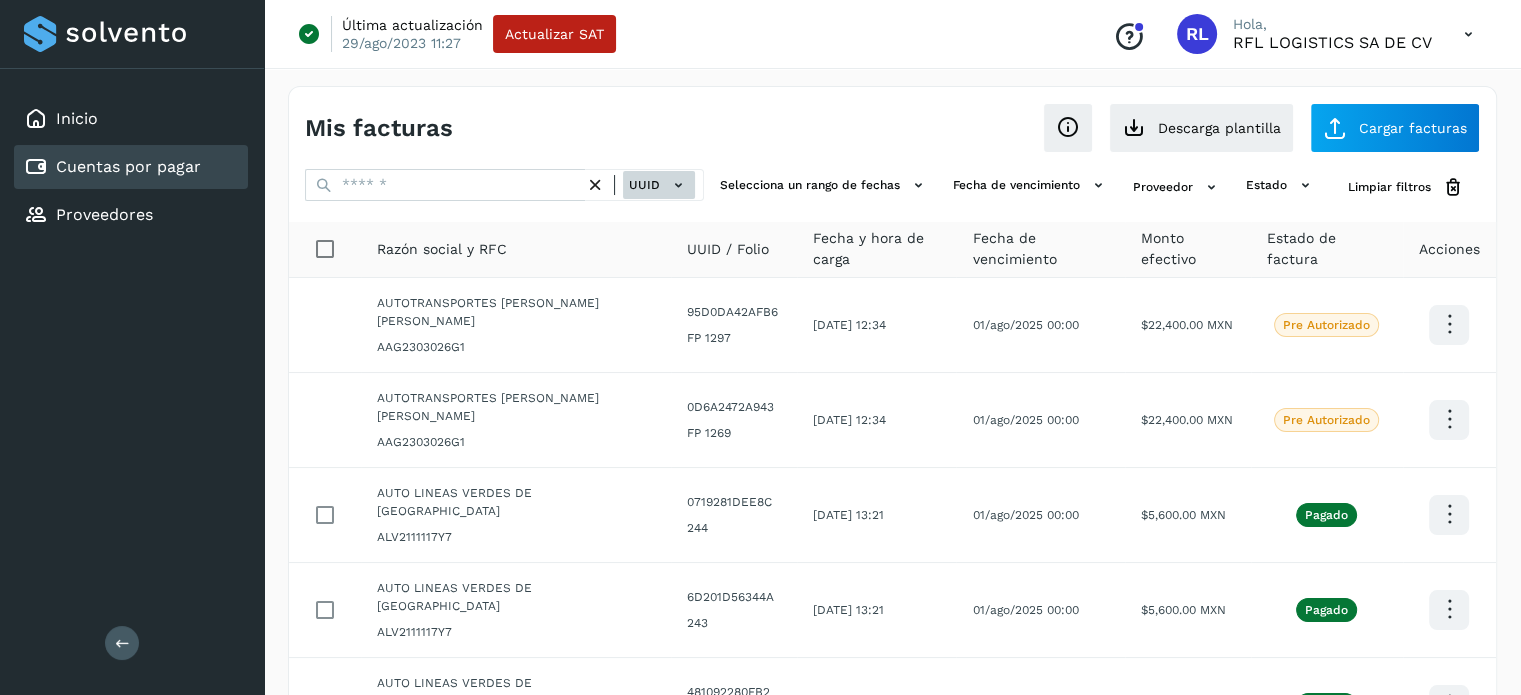 click on "UUID" 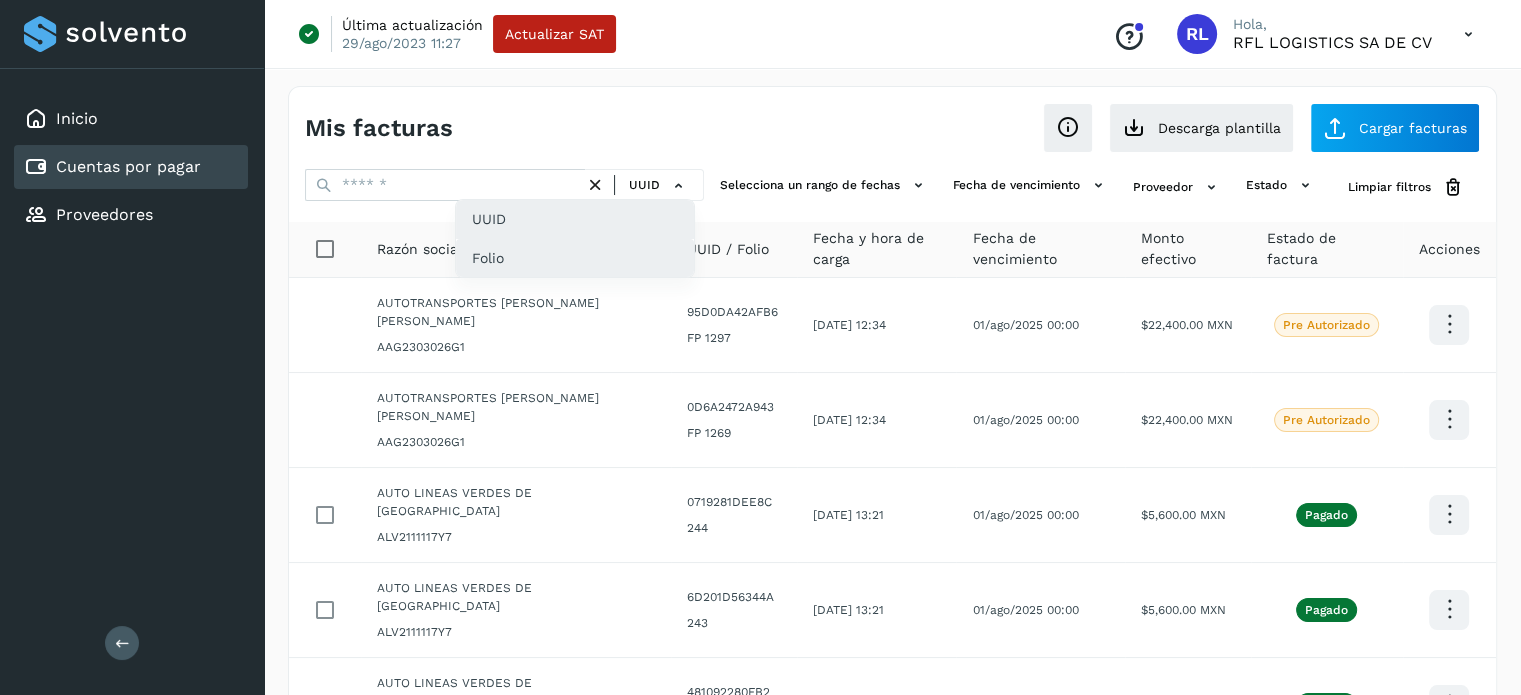 click on "Folio" 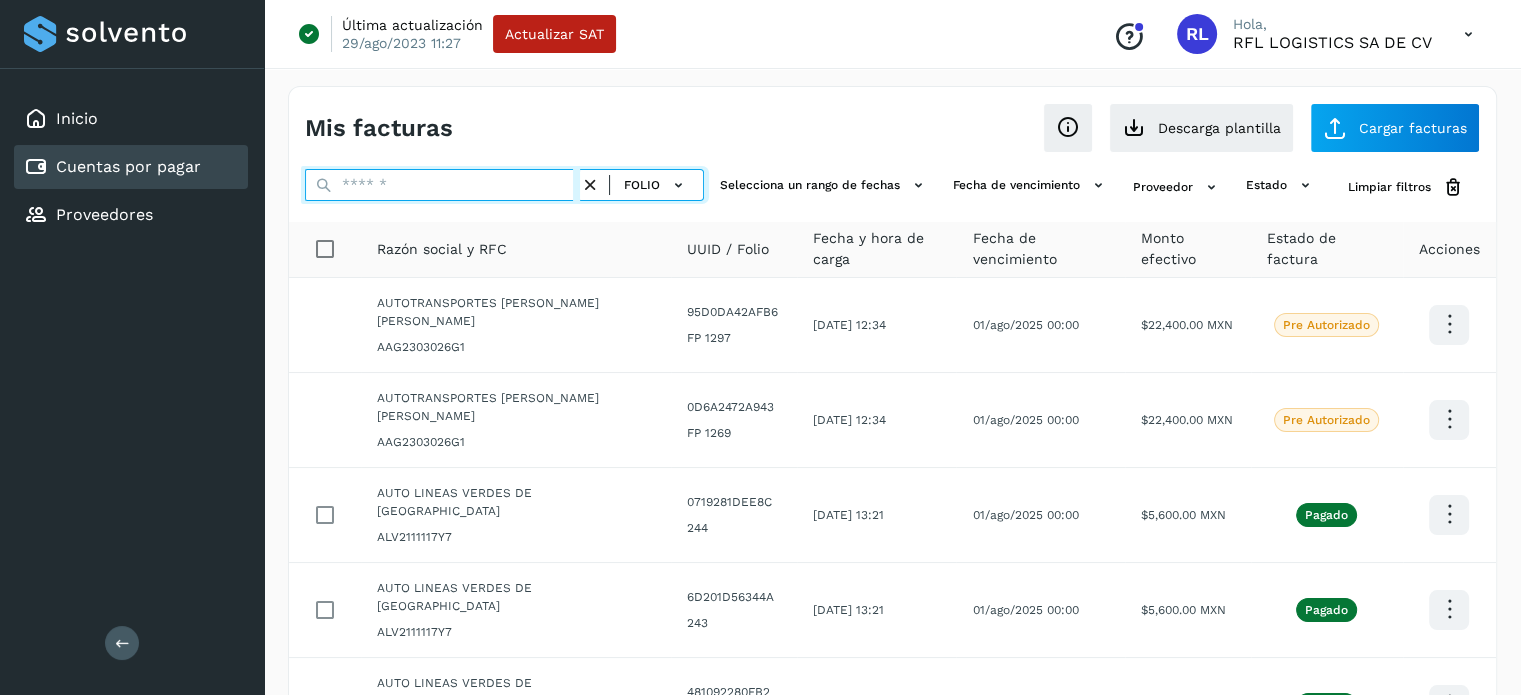 click at bounding box center [442, 185] 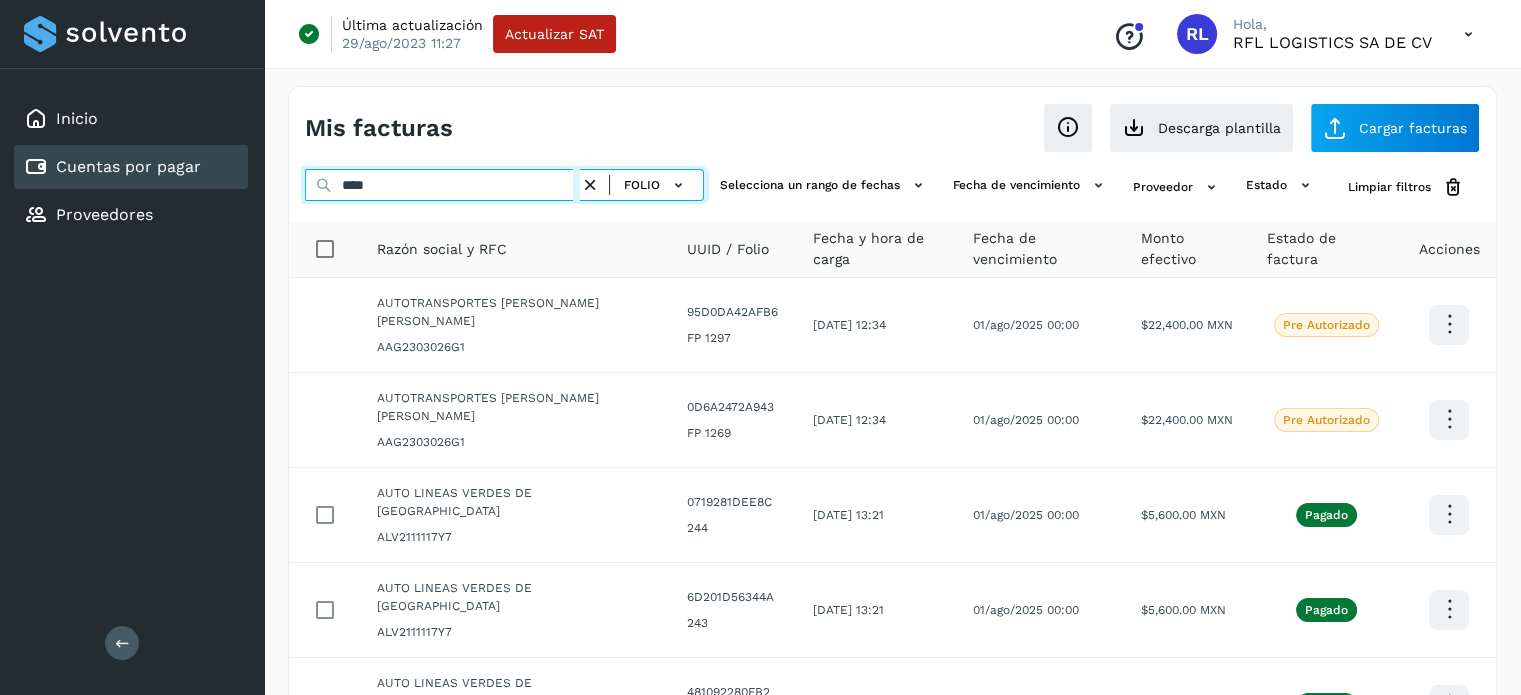 type on "****" 